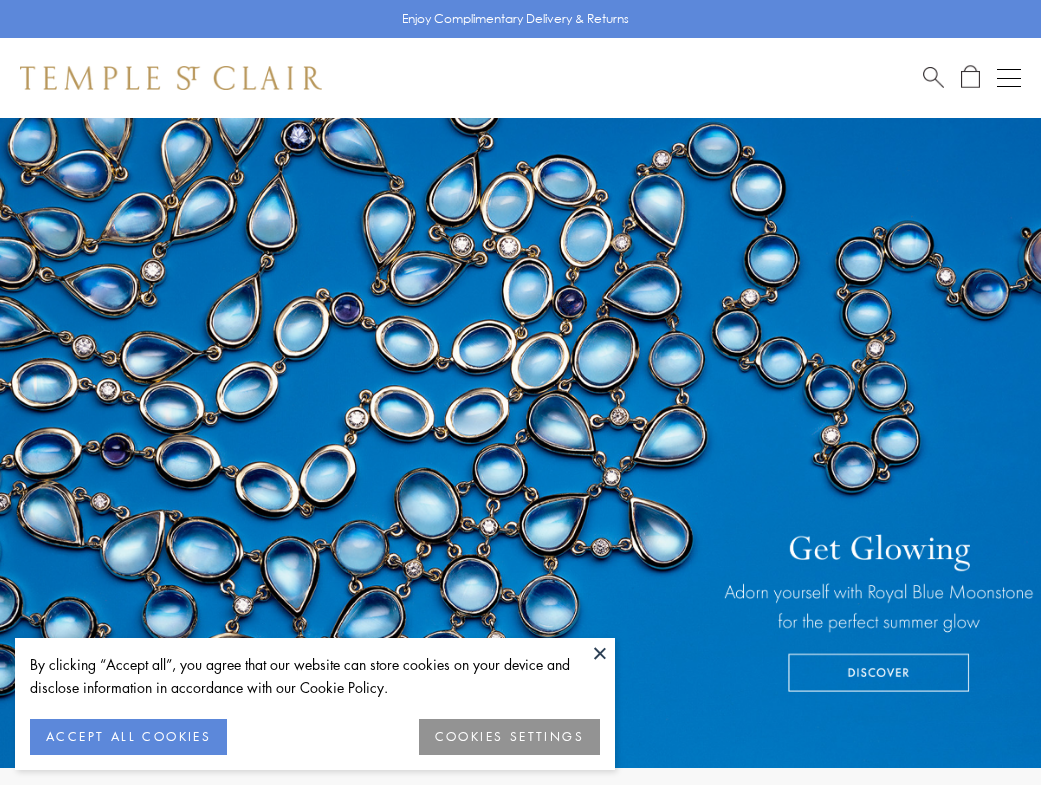 scroll, scrollTop: 0, scrollLeft: 0, axis: both 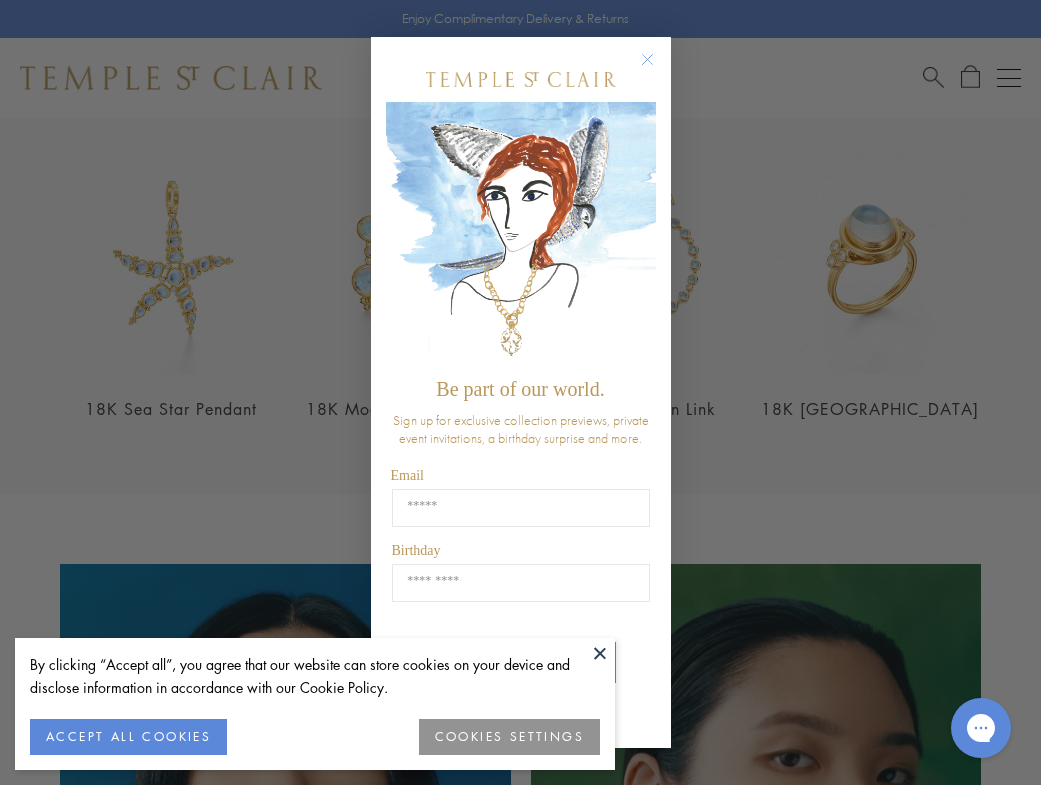click at bounding box center (600, 653) 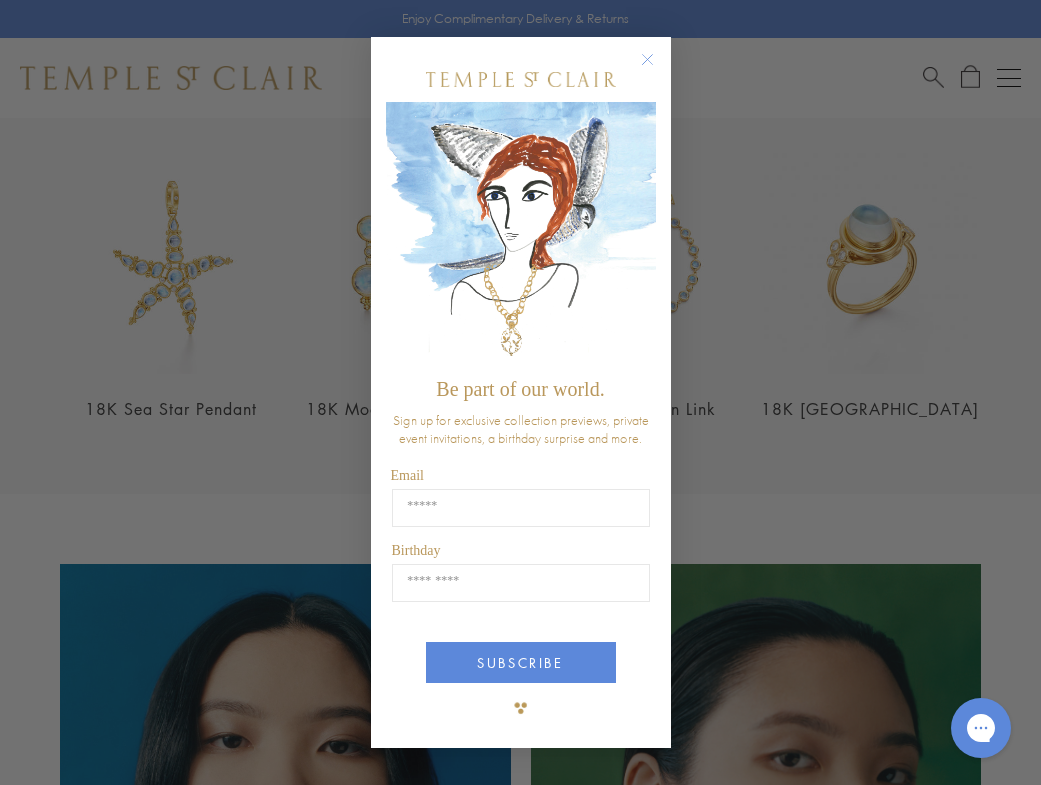 click 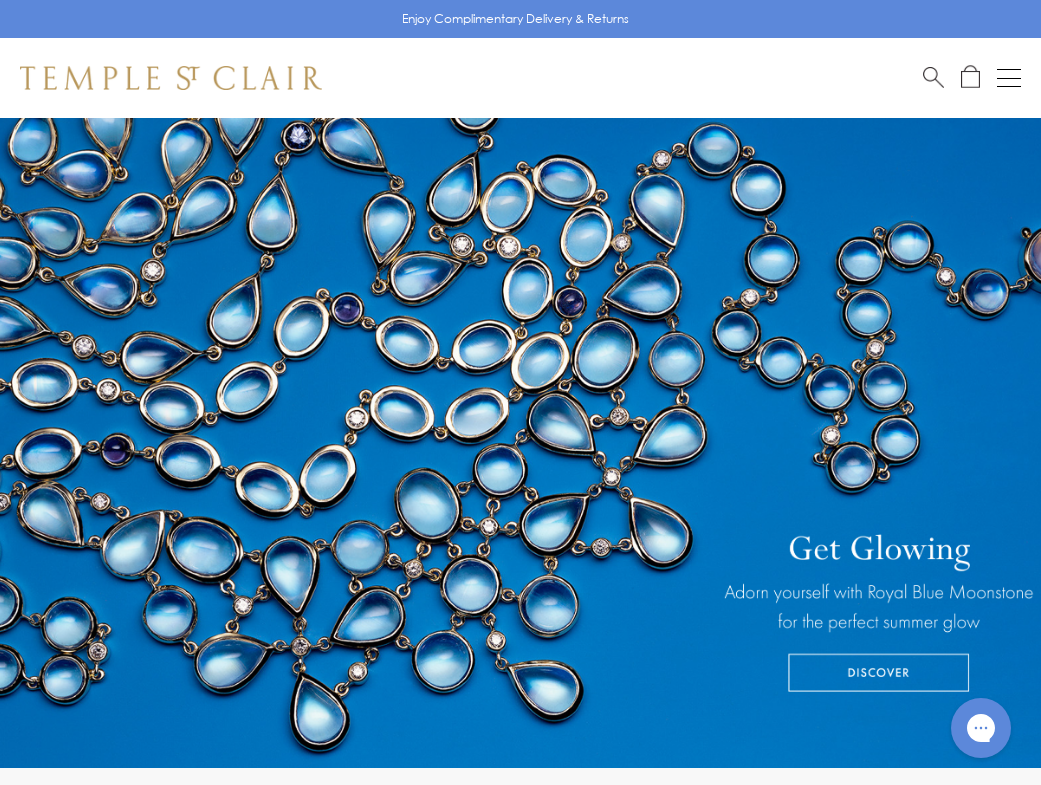 scroll, scrollTop: 0, scrollLeft: 0, axis: both 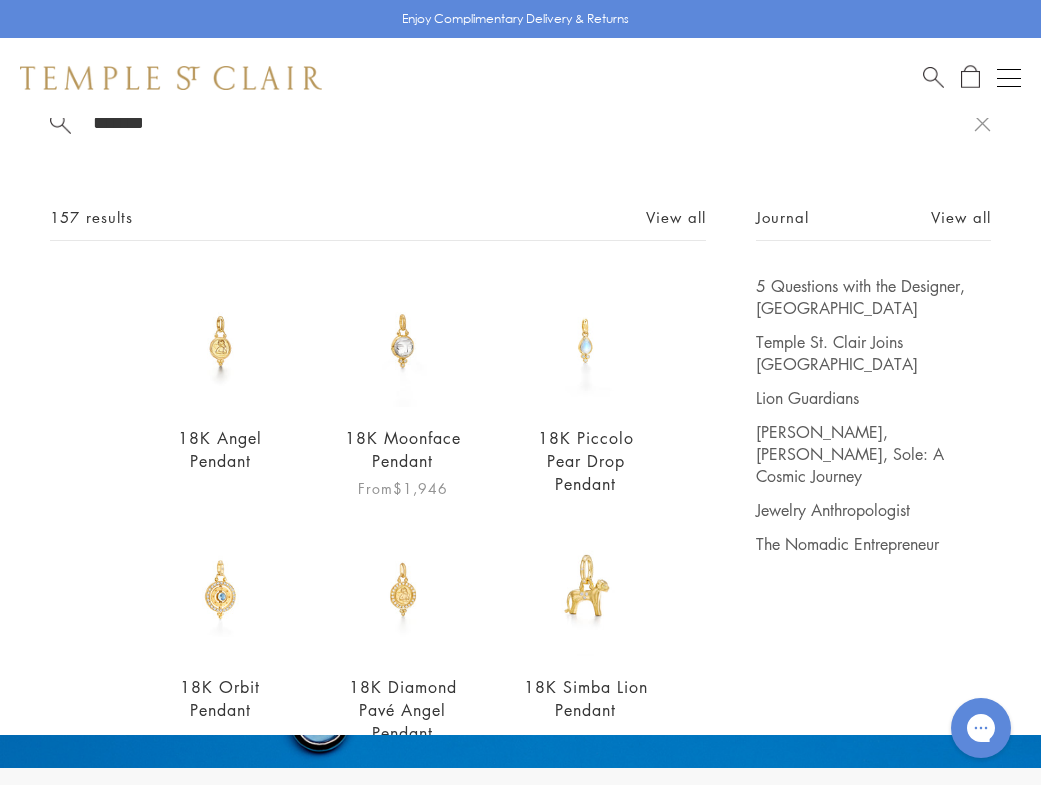 type on "*******" 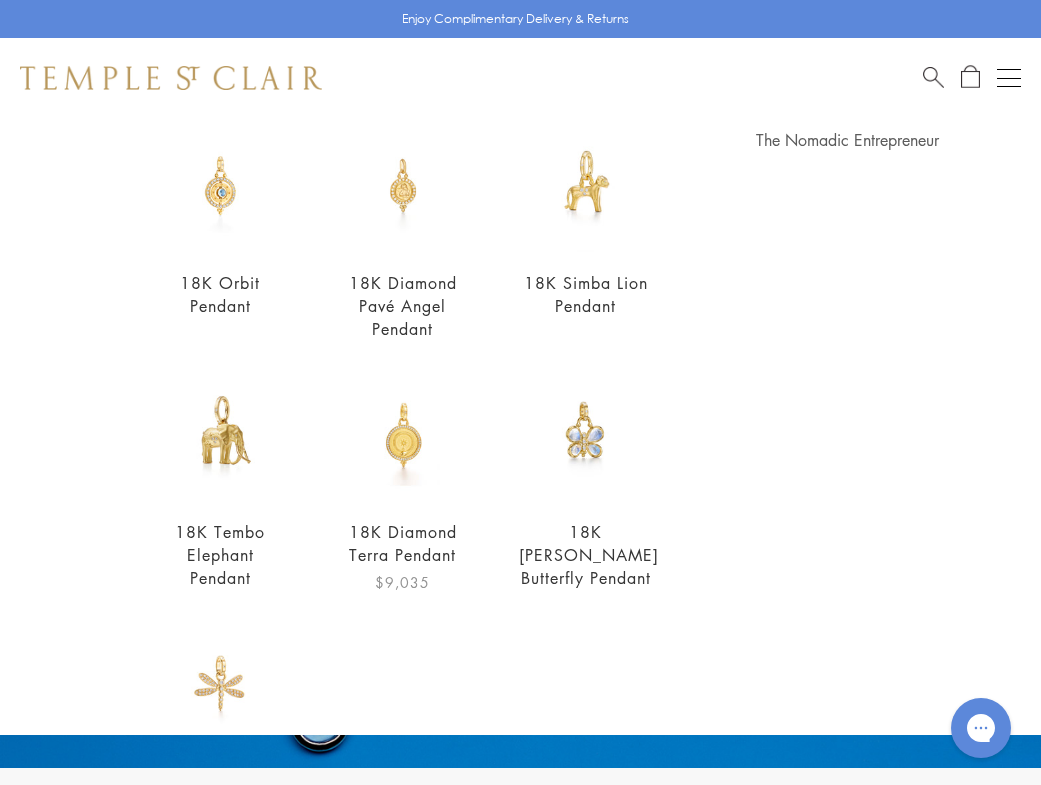 scroll, scrollTop: 452, scrollLeft: 0, axis: vertical 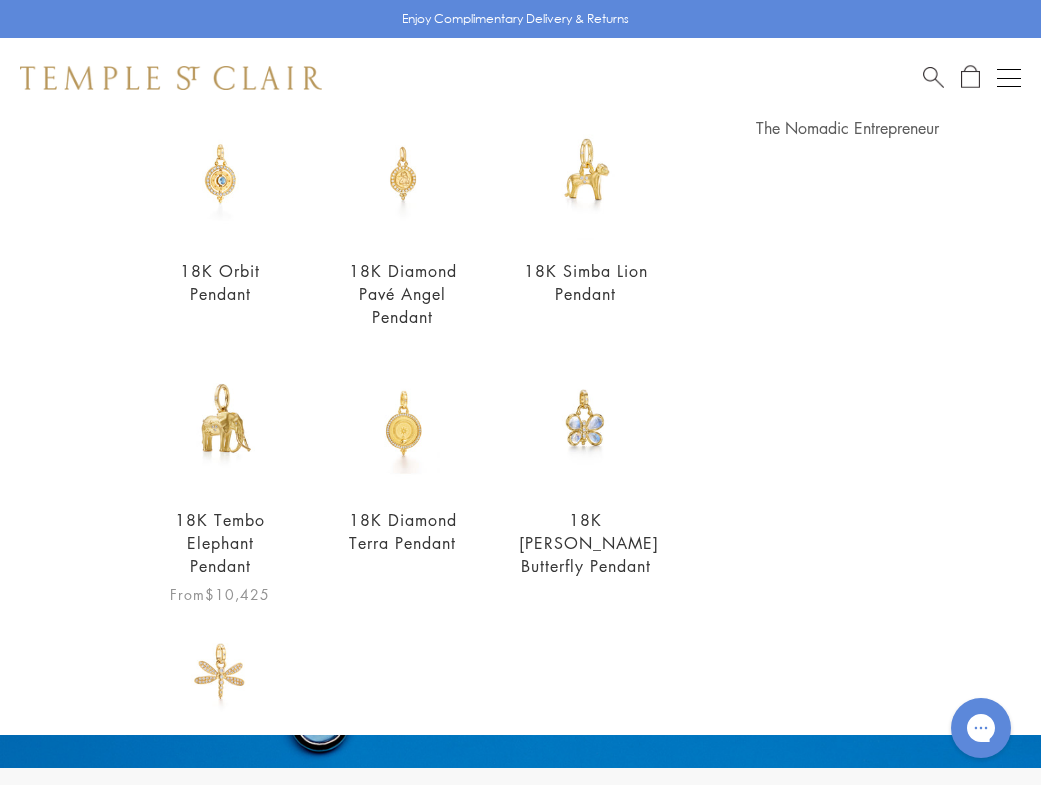 click at bounding box center (220, 423) 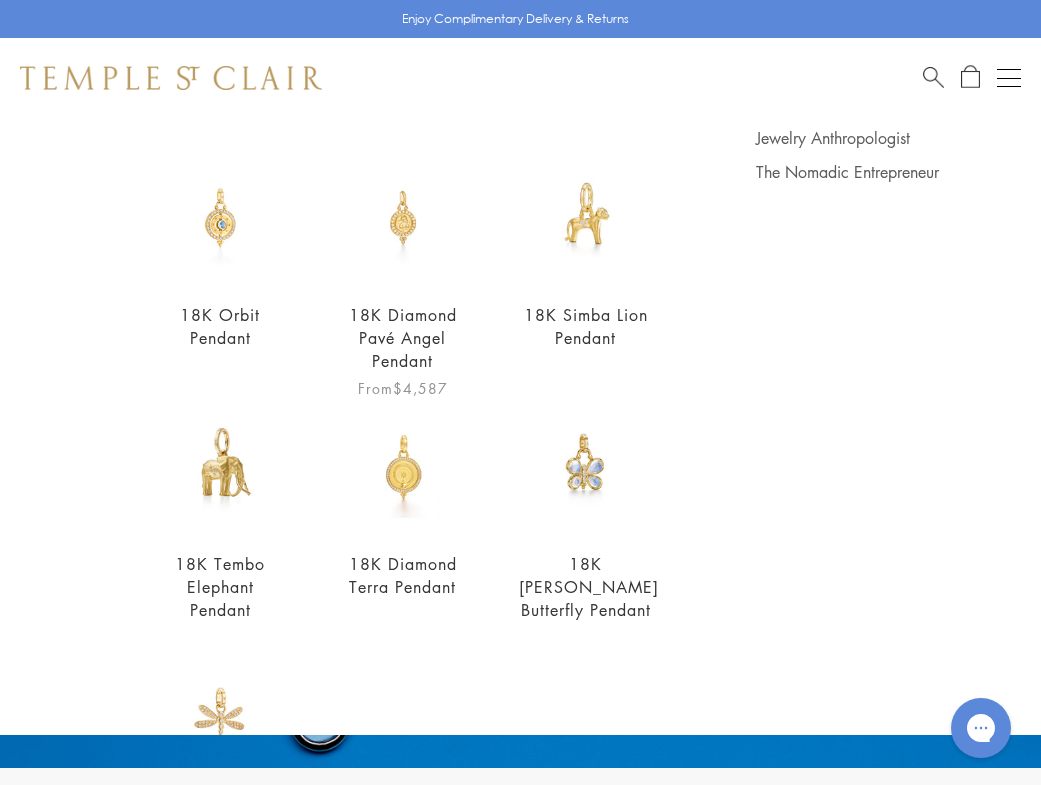 scroll, scrollTop: 404, scrollLeft: 0, axis: vertical 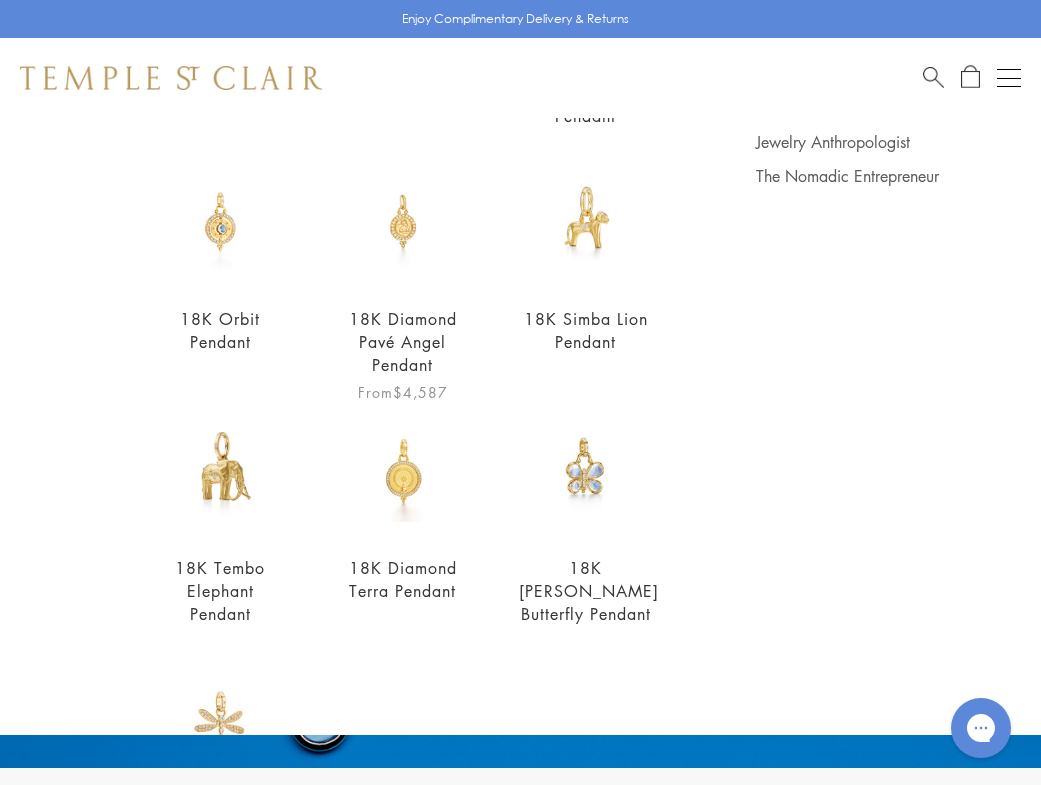 click at bounding box center [403, 222] 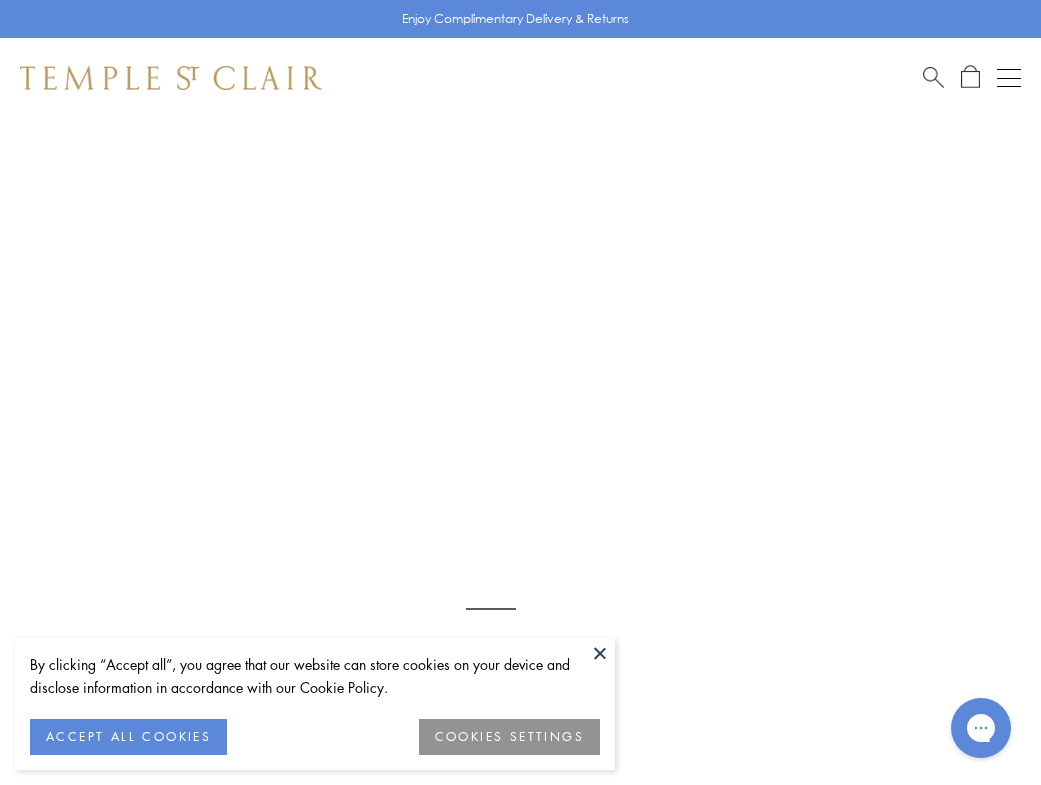 scroll, scrollTop: 0, scrollLeft: 0, axis: both 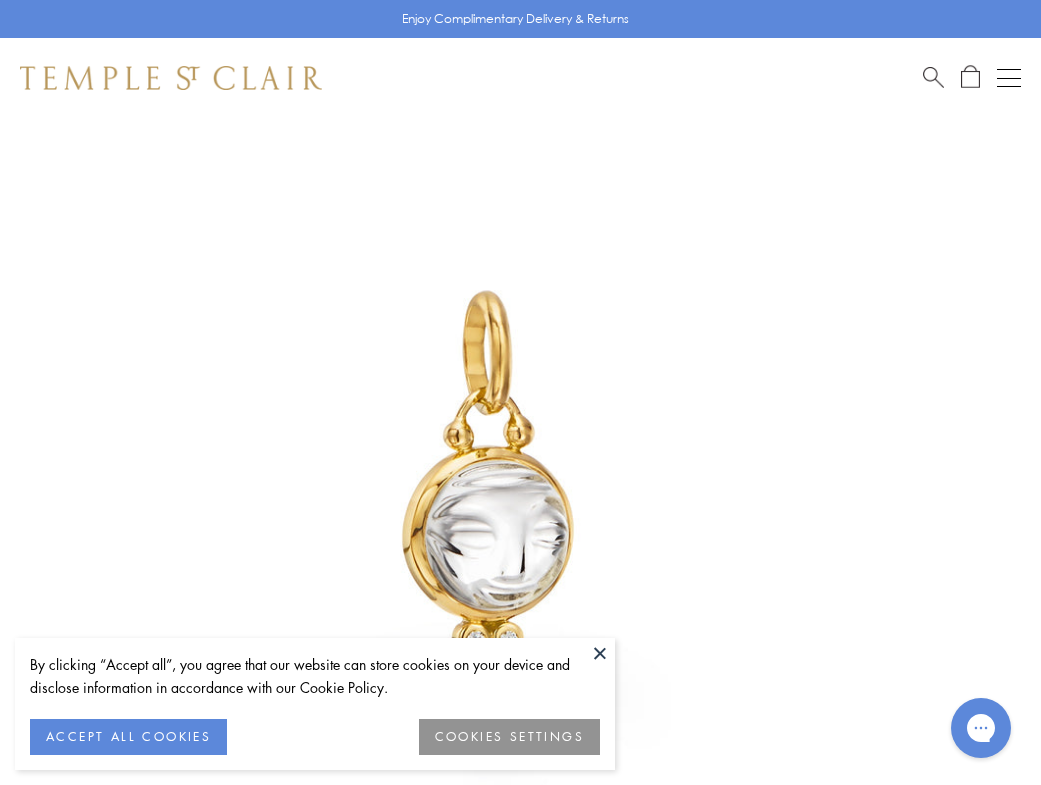 click at bounding box center [600, 653] 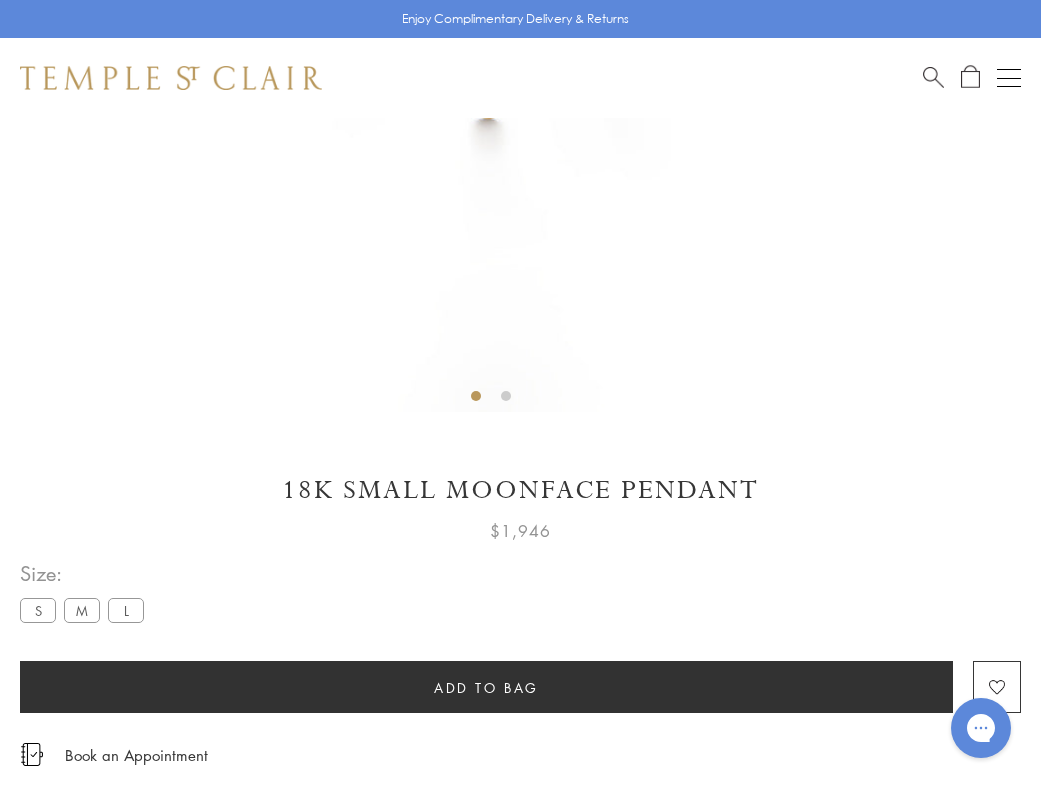 scroll, scrollTop: 412, scrollLeft: 0, axis: vertical 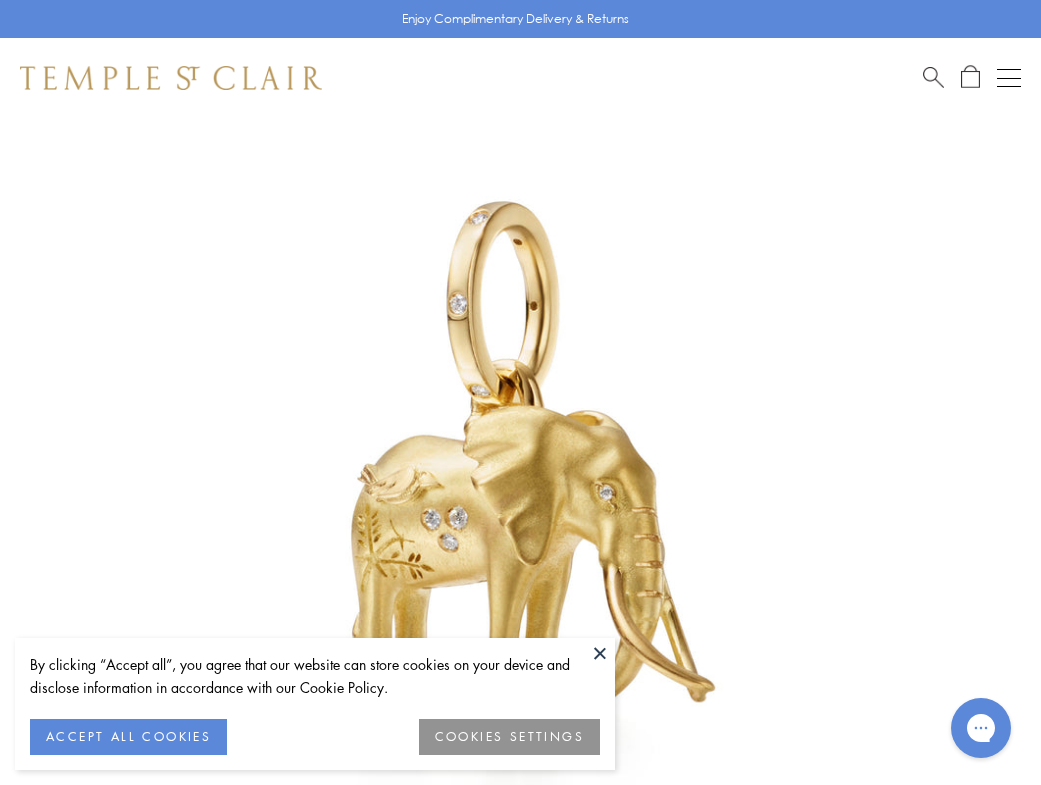 click at bounding box center (600, 653) 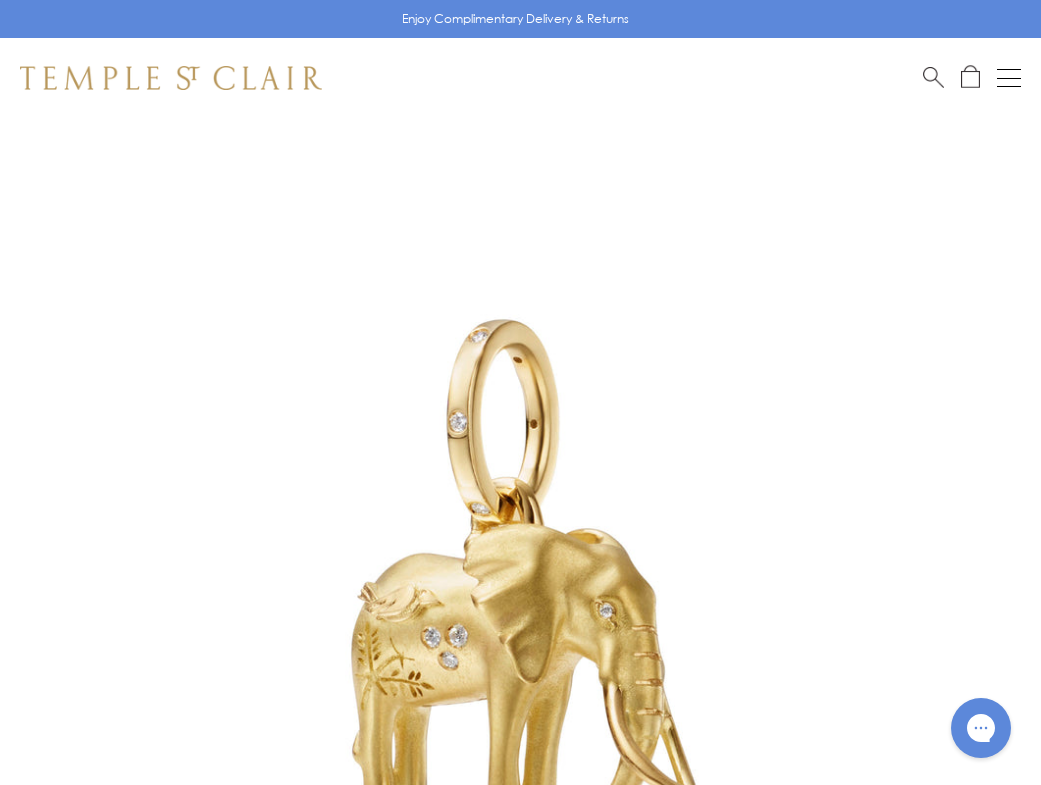 scroll, scrollTop: 0, scrollLeft: 0, axis: both 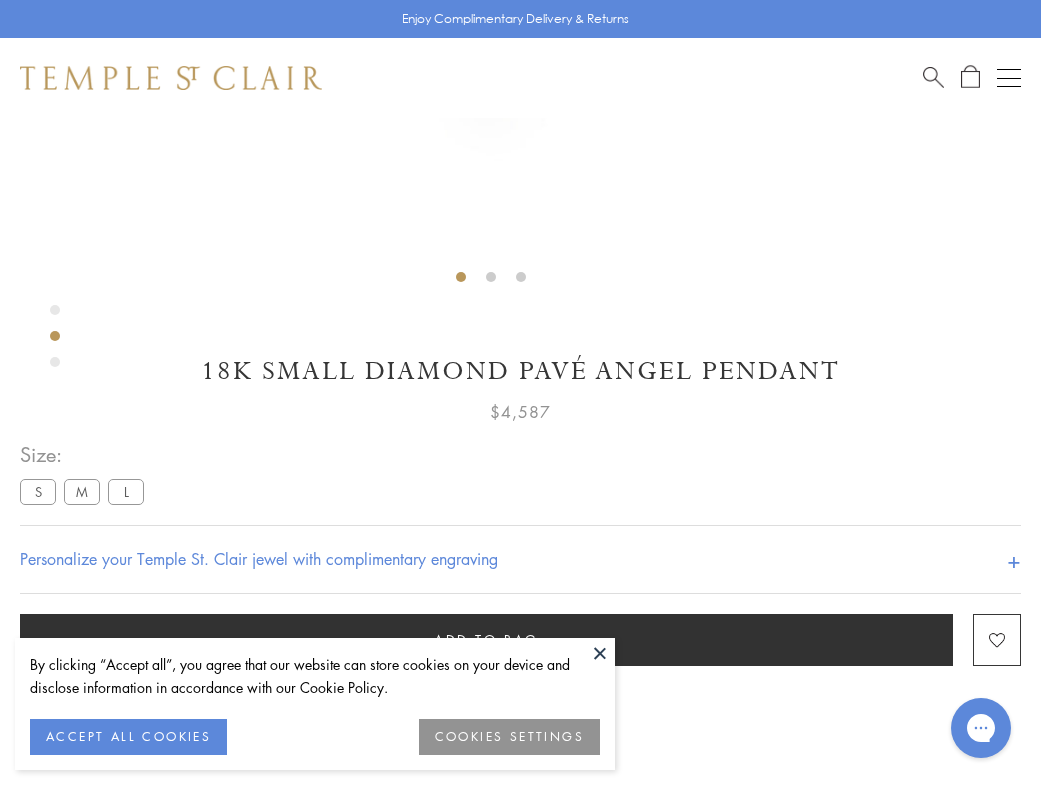 click at bounding box center [600, 653] 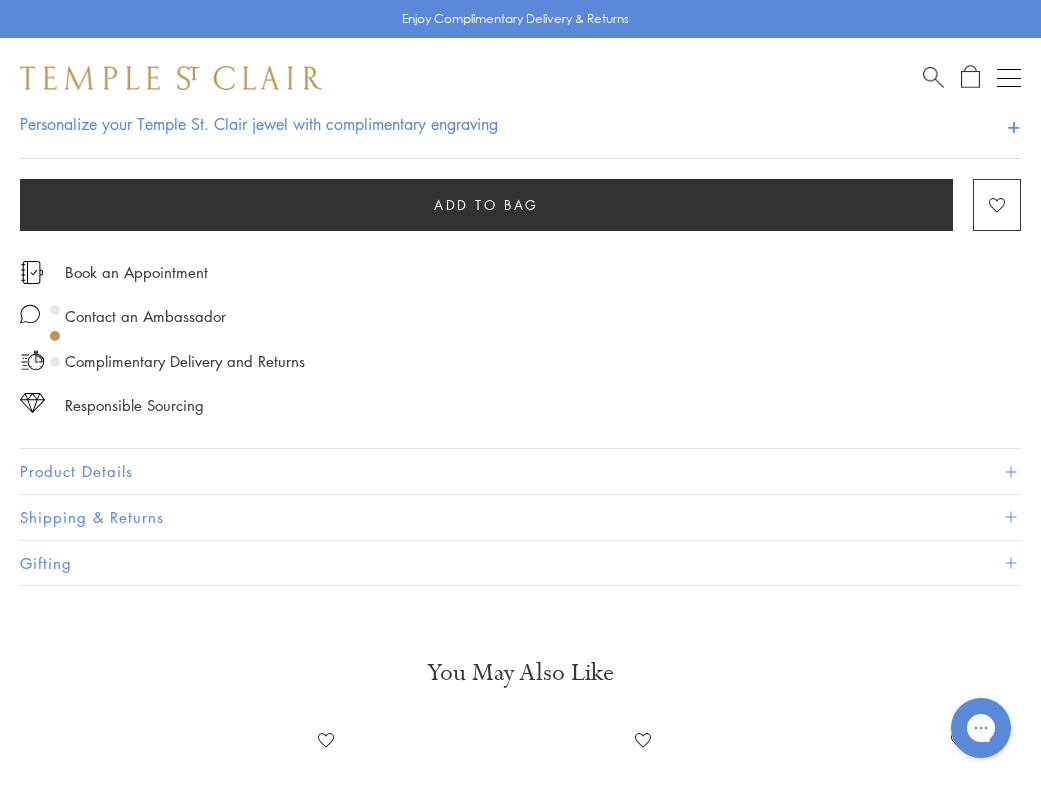 scroll, scrollTop: 1256, scrollLeft: 0, axis: vertical 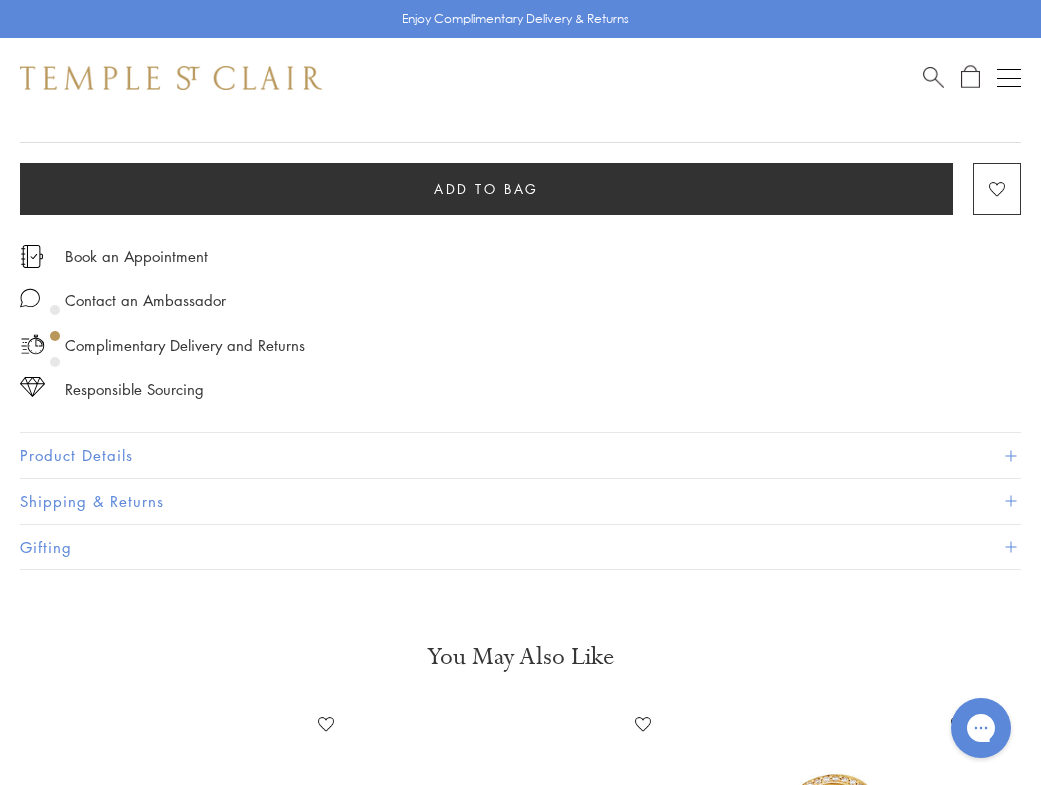 click at bounding box center [-1472, -648] 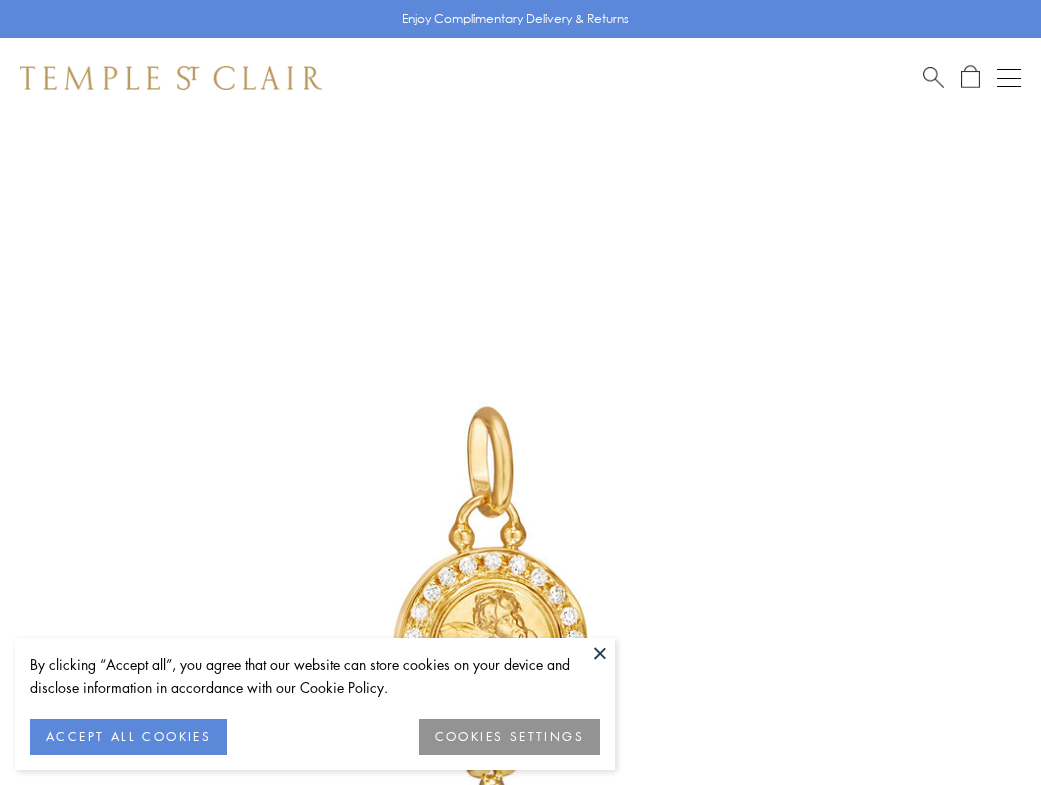scroll, scrollTop: 0, scrollLeft: 0, axis: both 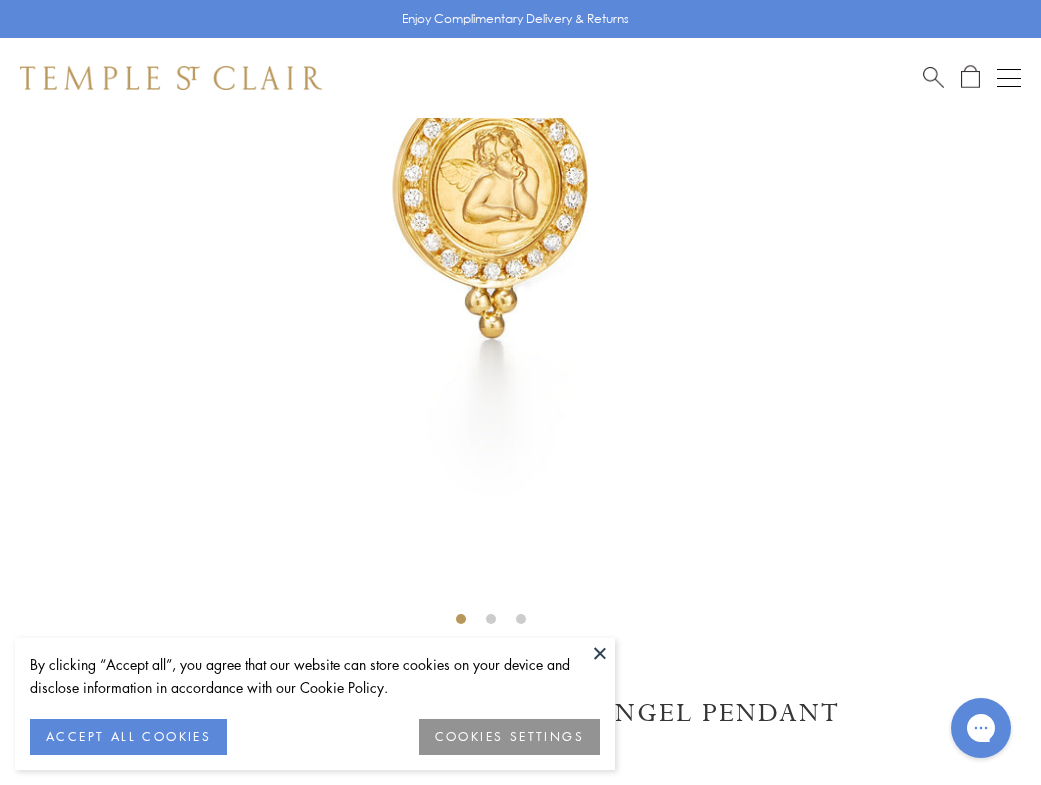 click at bounding box center (600, 653) 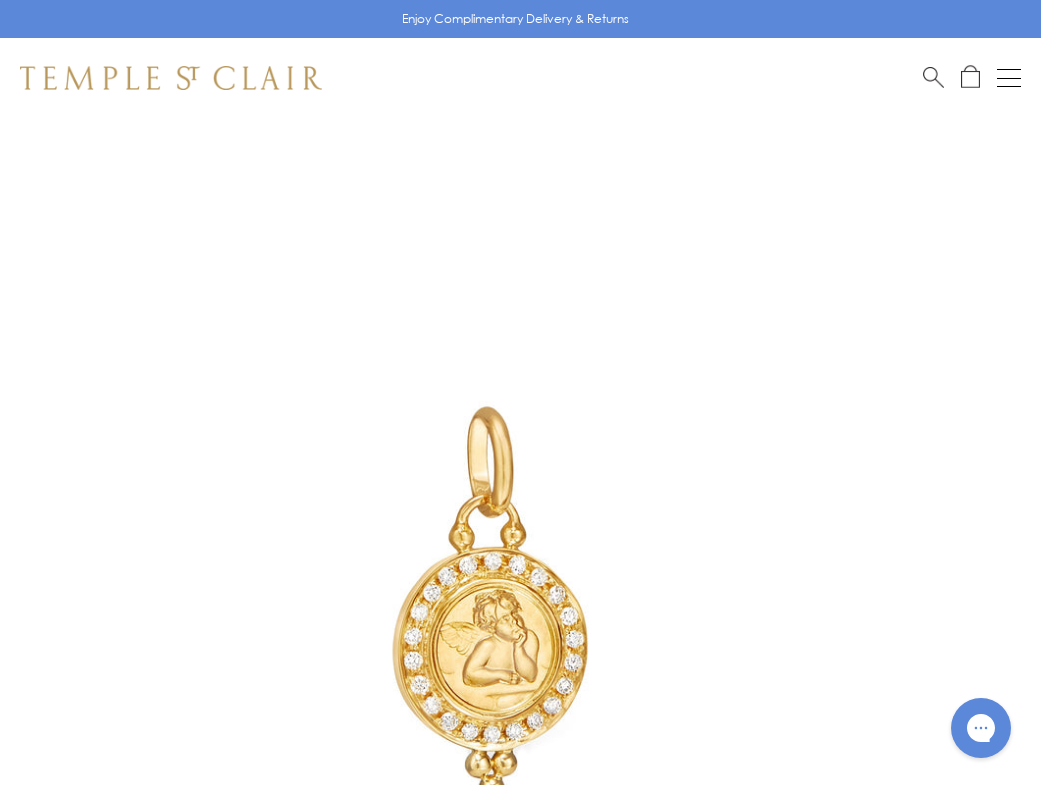 scroll, scrollTop: 0, scrollLeft: 0, axis: both 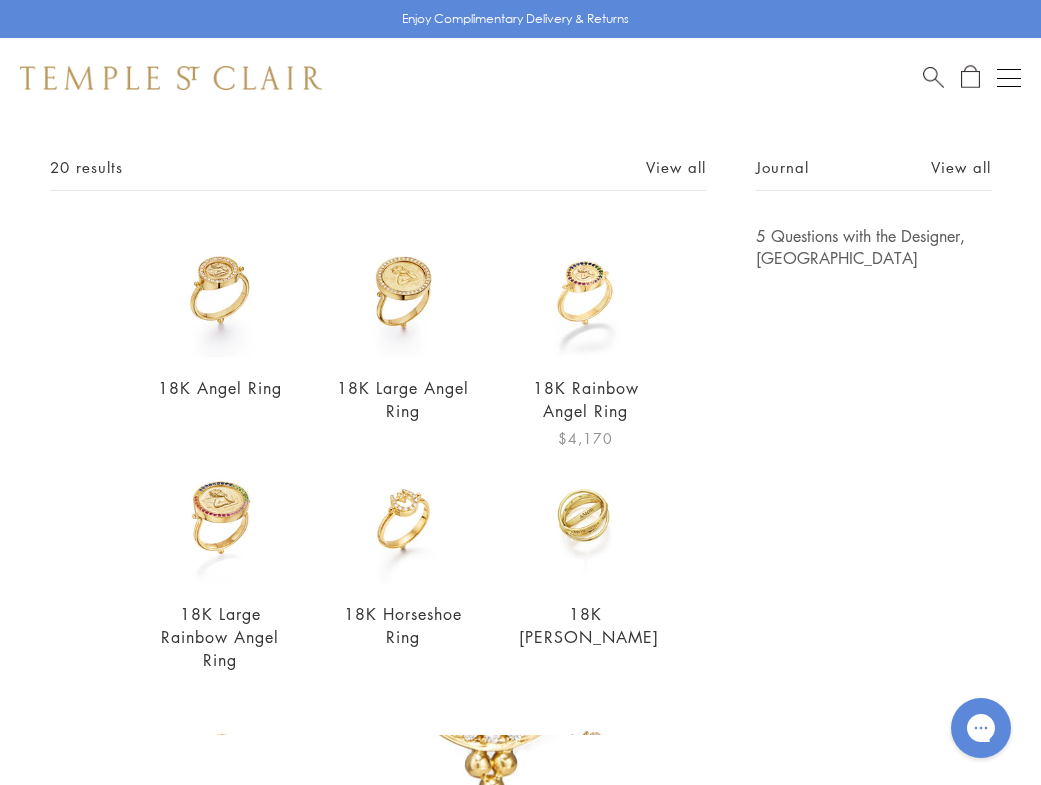 type on "**********" 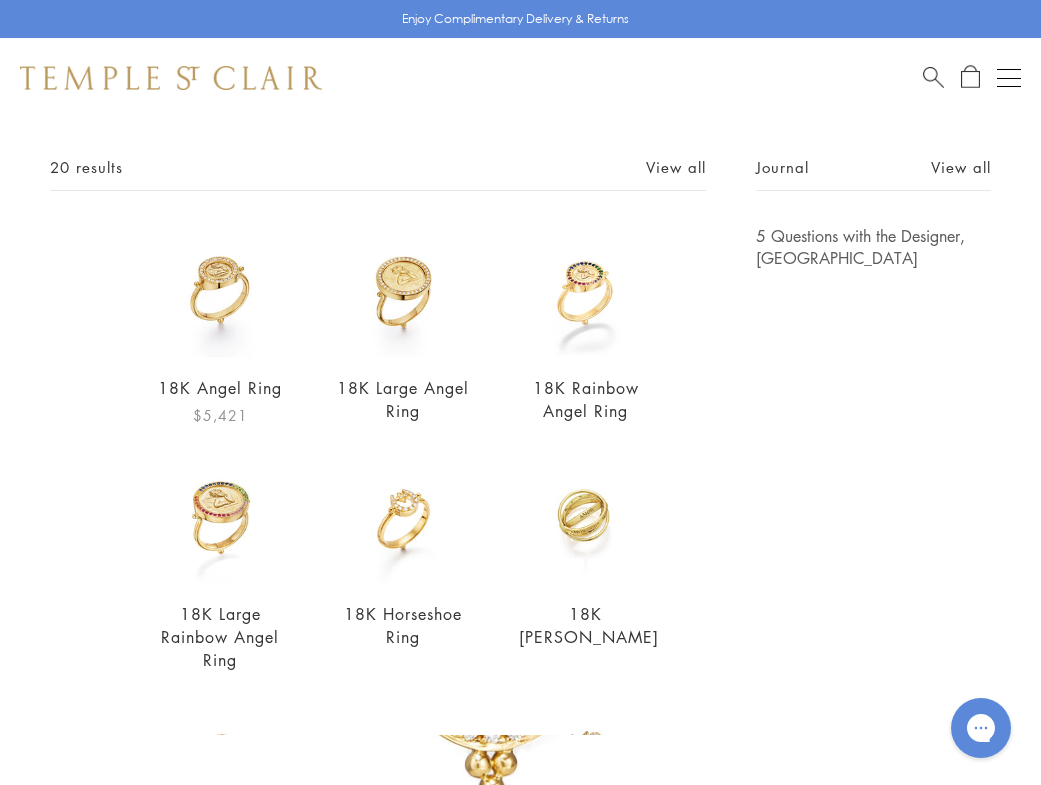 click at bounding box center [220, 291] 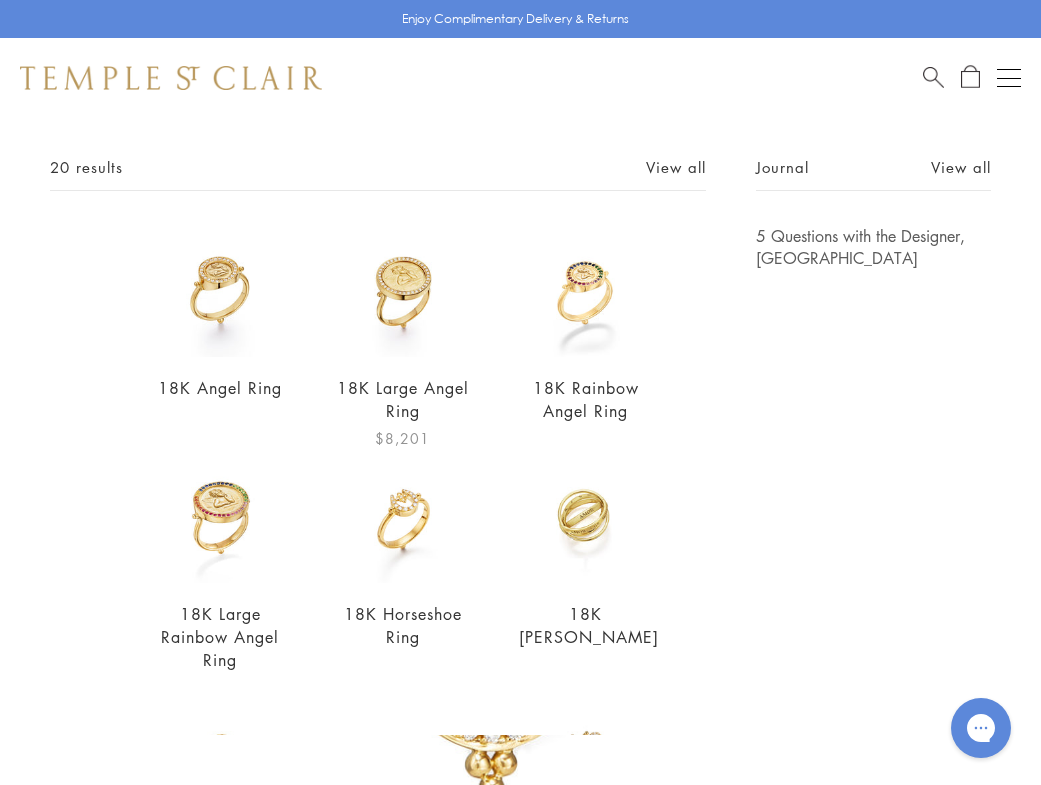 click at bounding box center [403, 291] 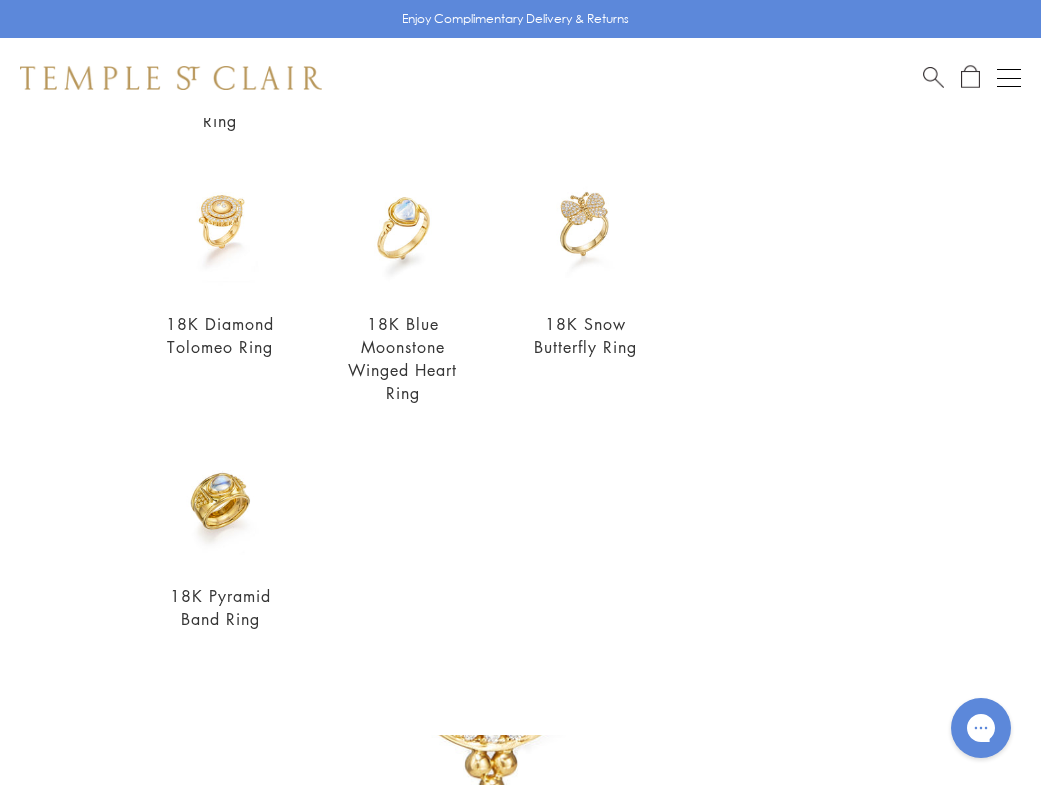 scroll, scrollTop: 626, scrollLeft: 0, axis: vertical 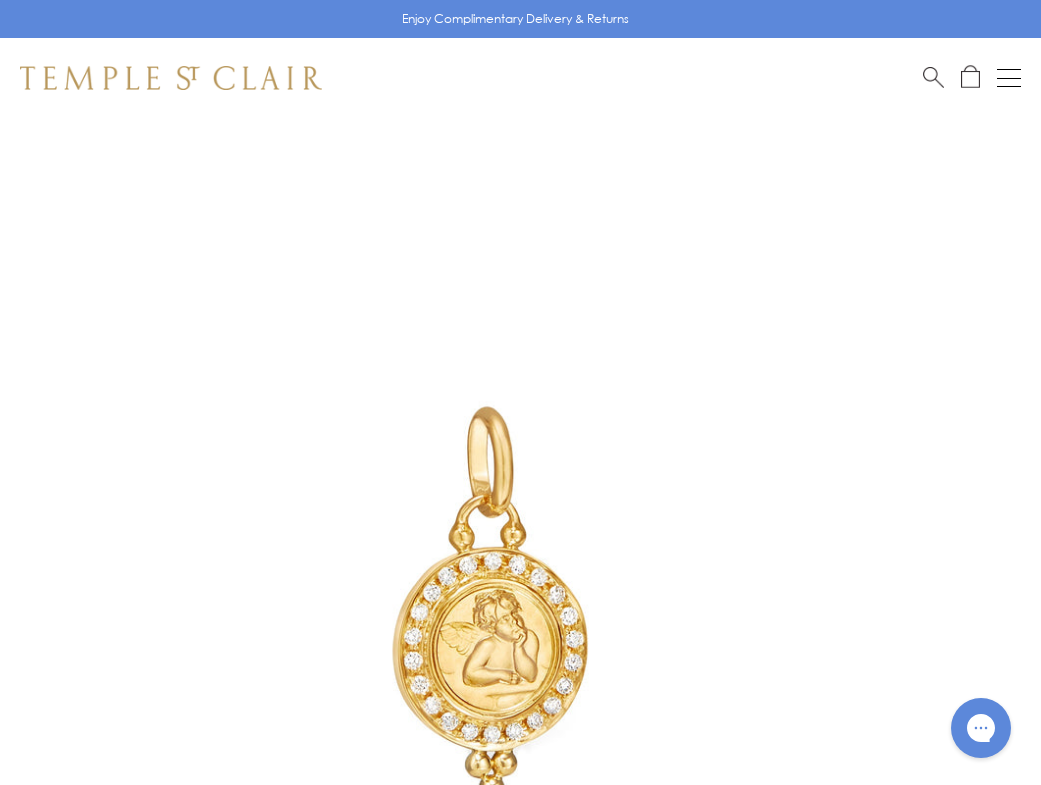 click at bounding box center [933, 75] 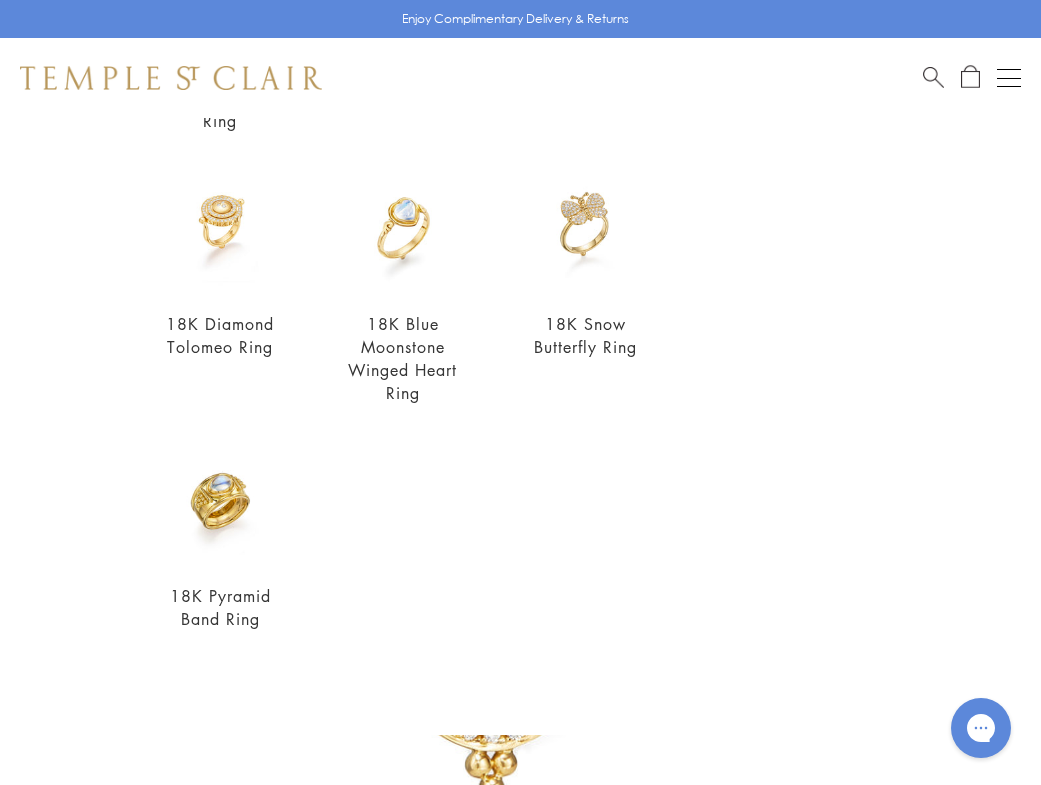 scroll, scrollTop: 0, scrollLeft: 0, axis: both 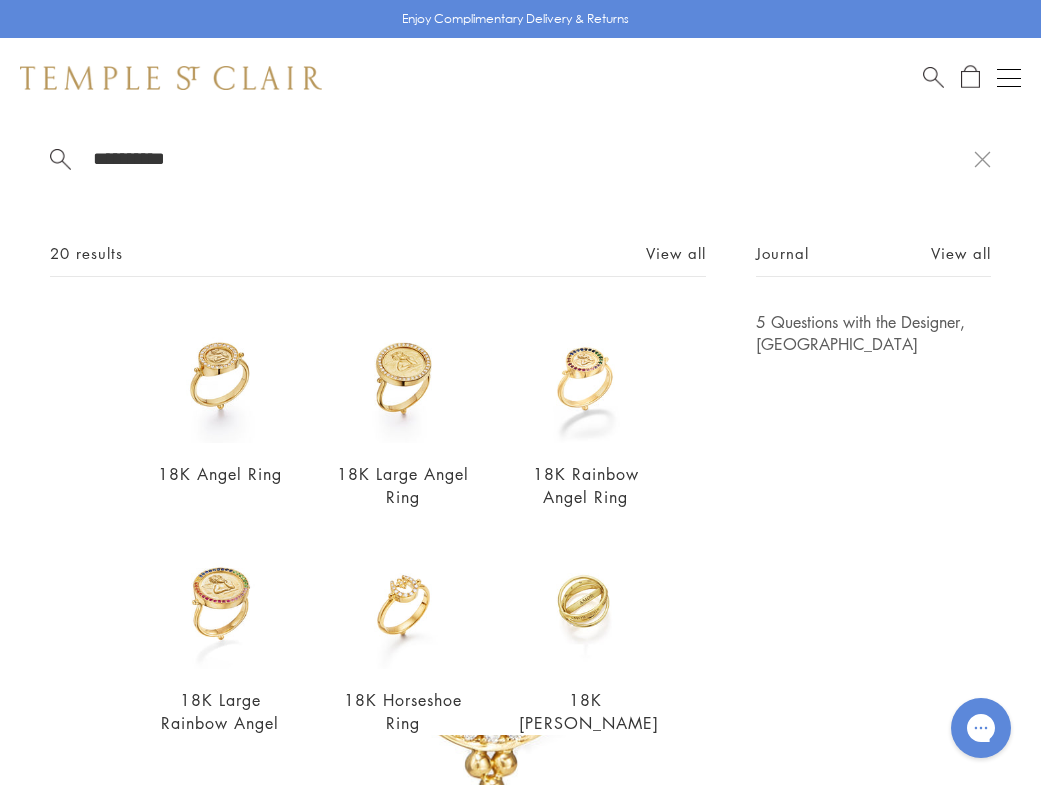 click at bounding box center (933, 75) 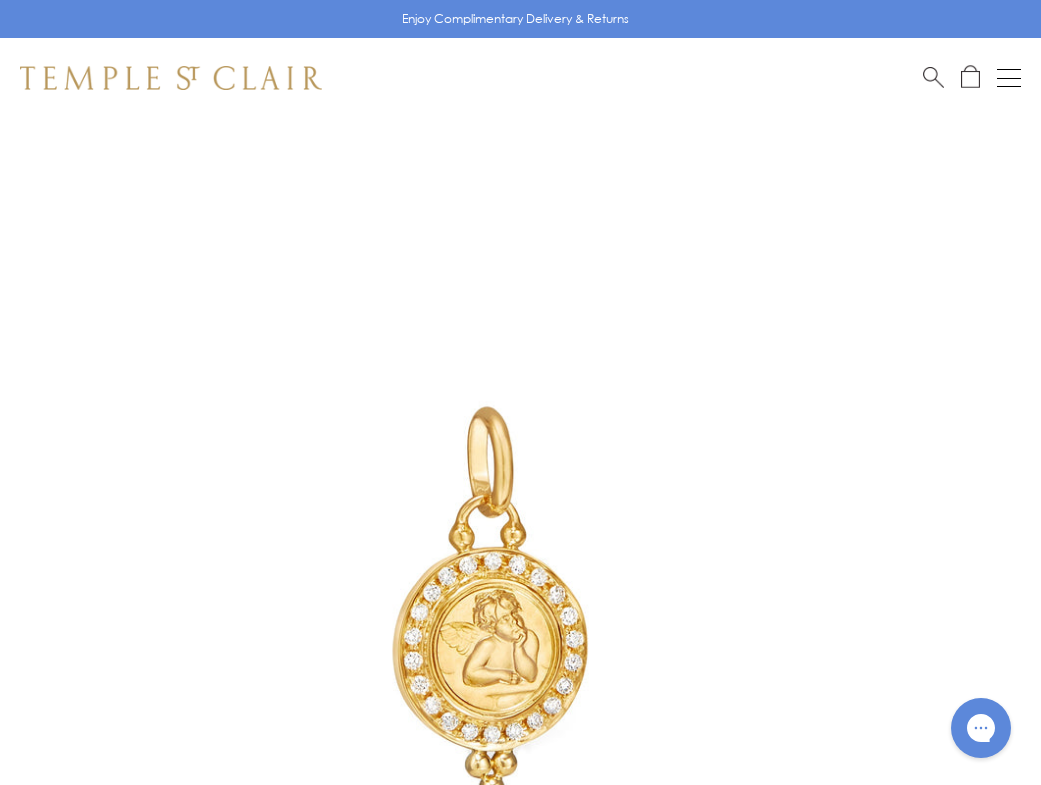 click at bounding box center [933, 75] 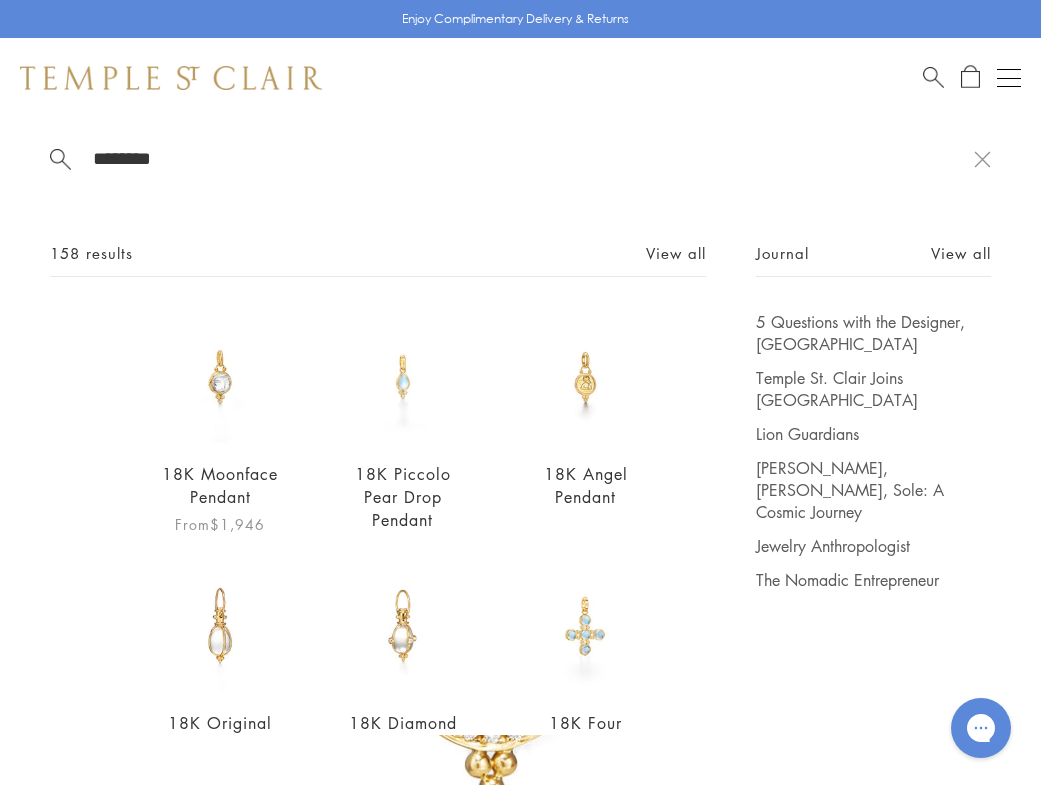 type on "********" 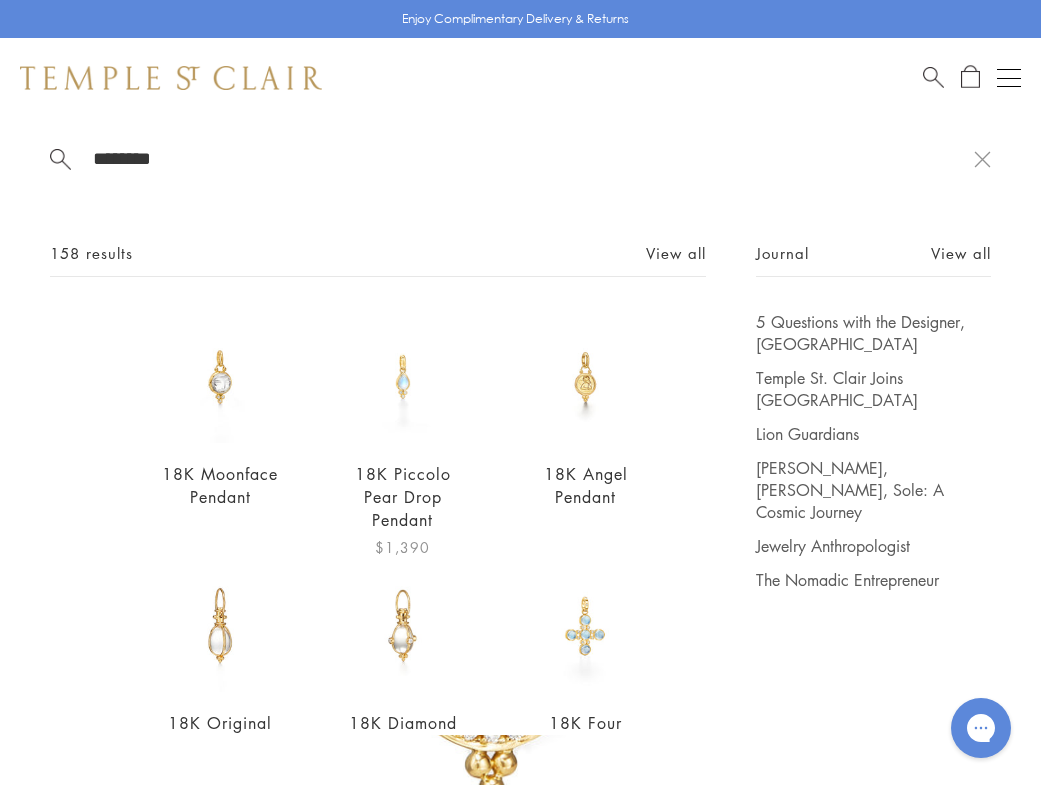 click at bounding box center (403, 377) 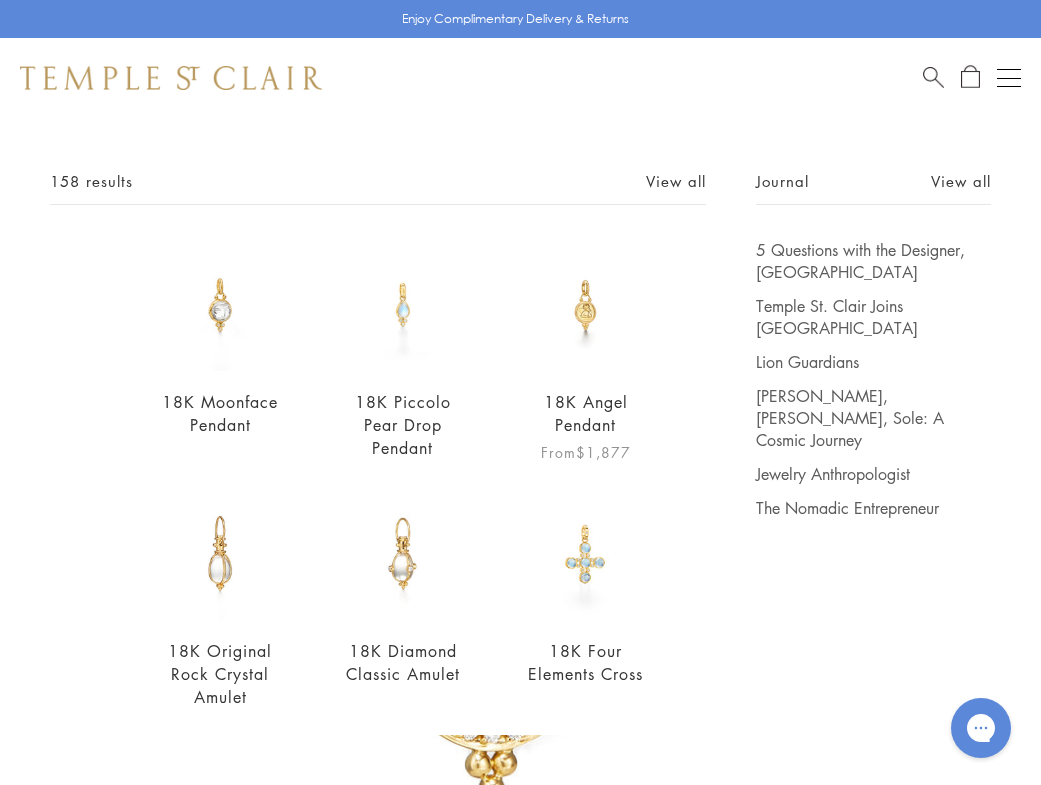 scroll, scrollTop: 146, scrollLeft: 0, axis: vertical 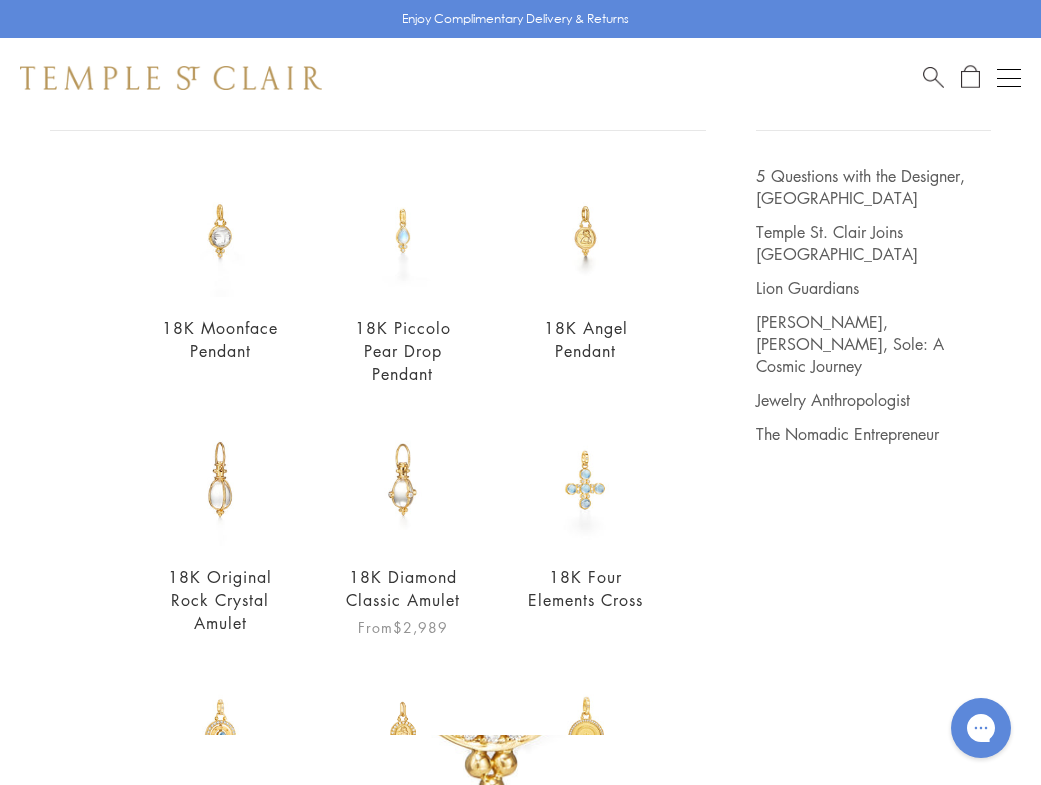 click at bounding box center [403, 480] 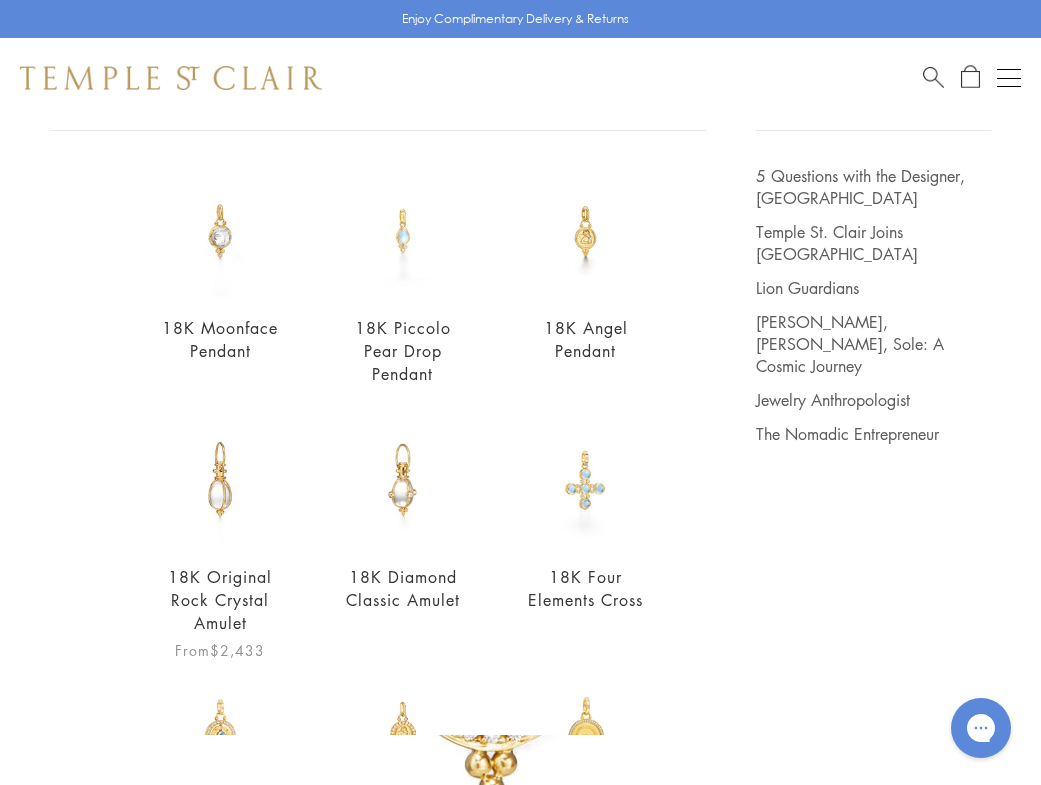 click at bounding box center (220, 480) 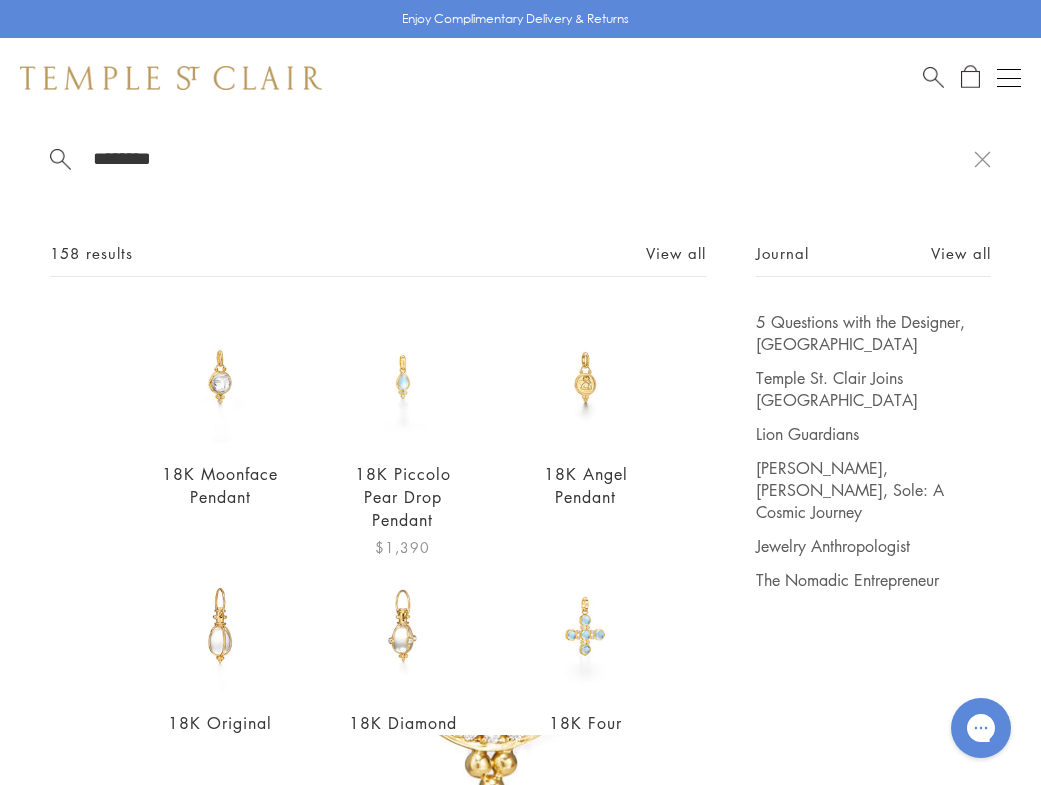 scroll, scrollTop: 0, scrollLeft: 0, axis: both 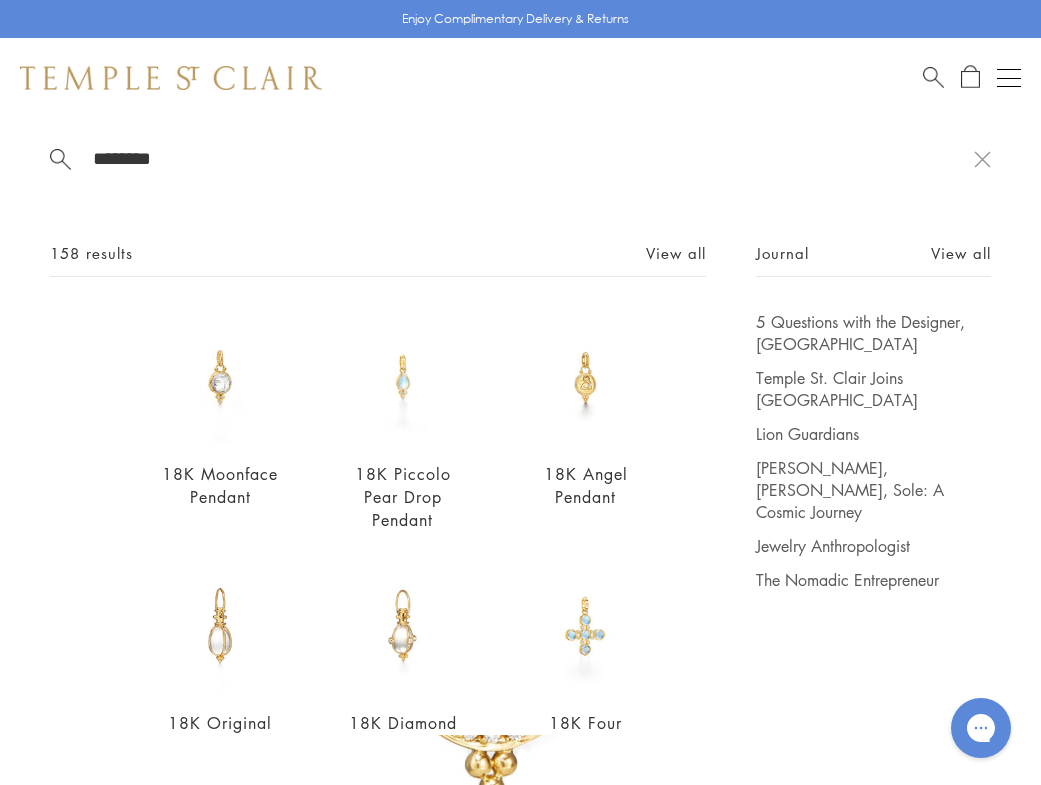 click at bounding box center [403, 626] 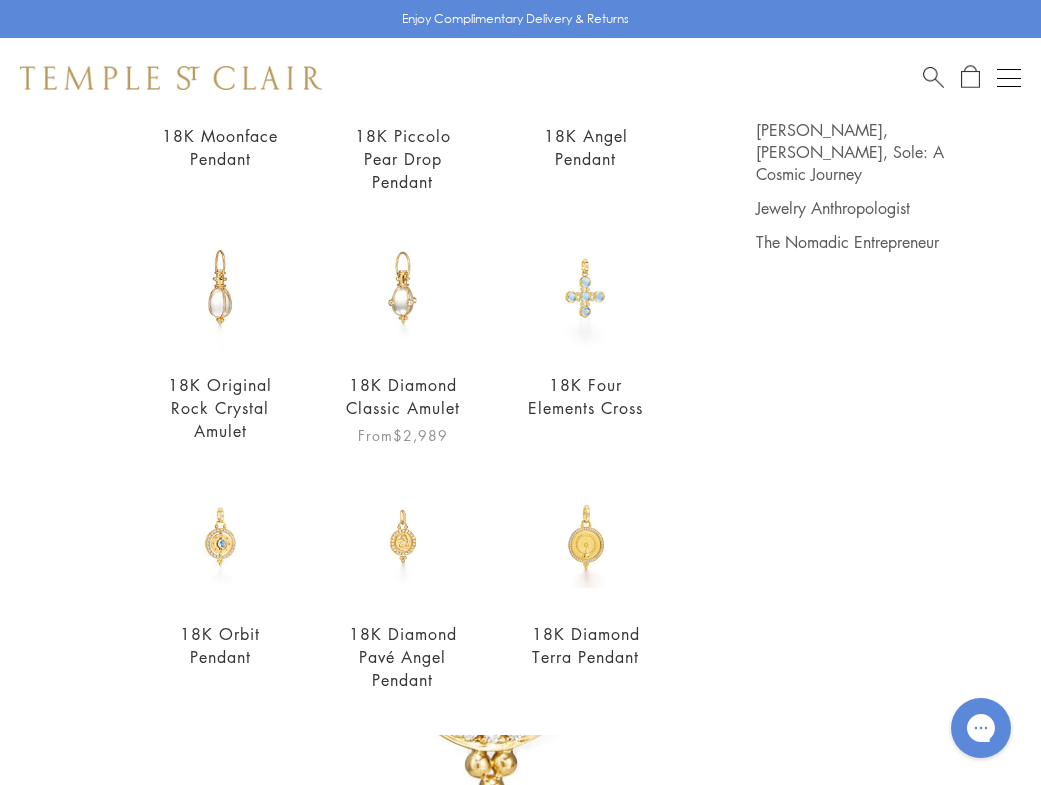 scroll, scrollTop: 344, scrollLeft: 0, axis: vertical 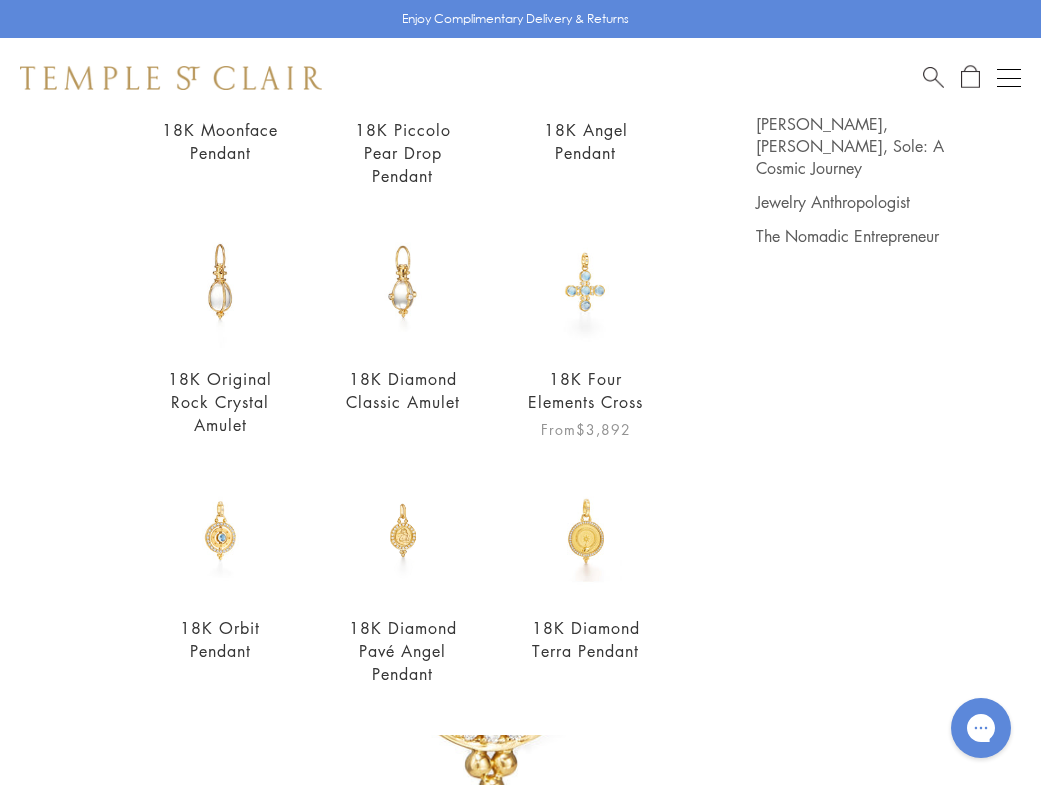 click at bounding box center [585, 282] 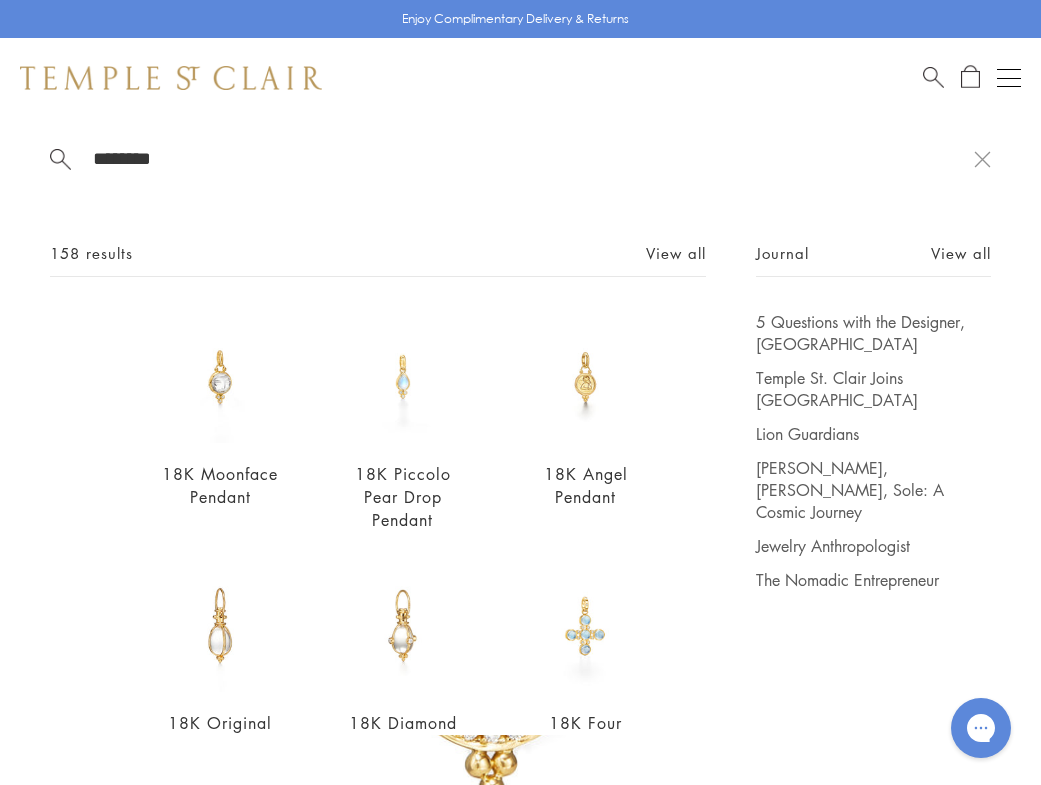 scroll, scrollTop: 0, scrollLeft: 0, axis: both 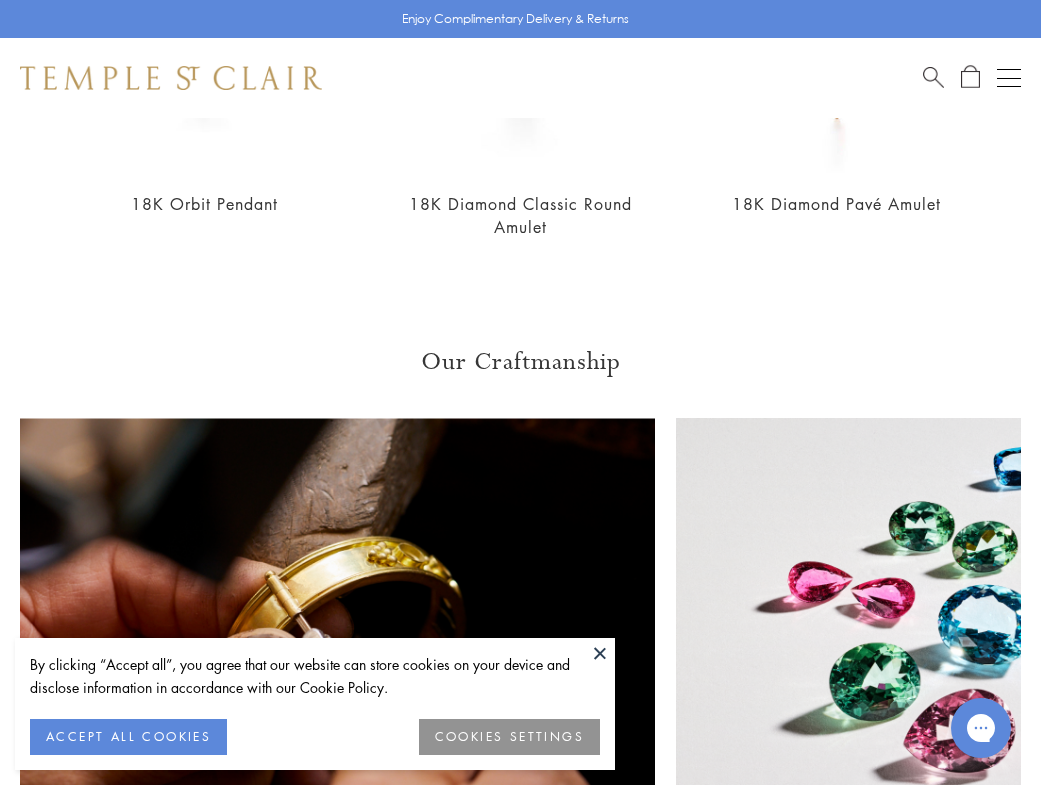 click at bounding box center (600, 653) 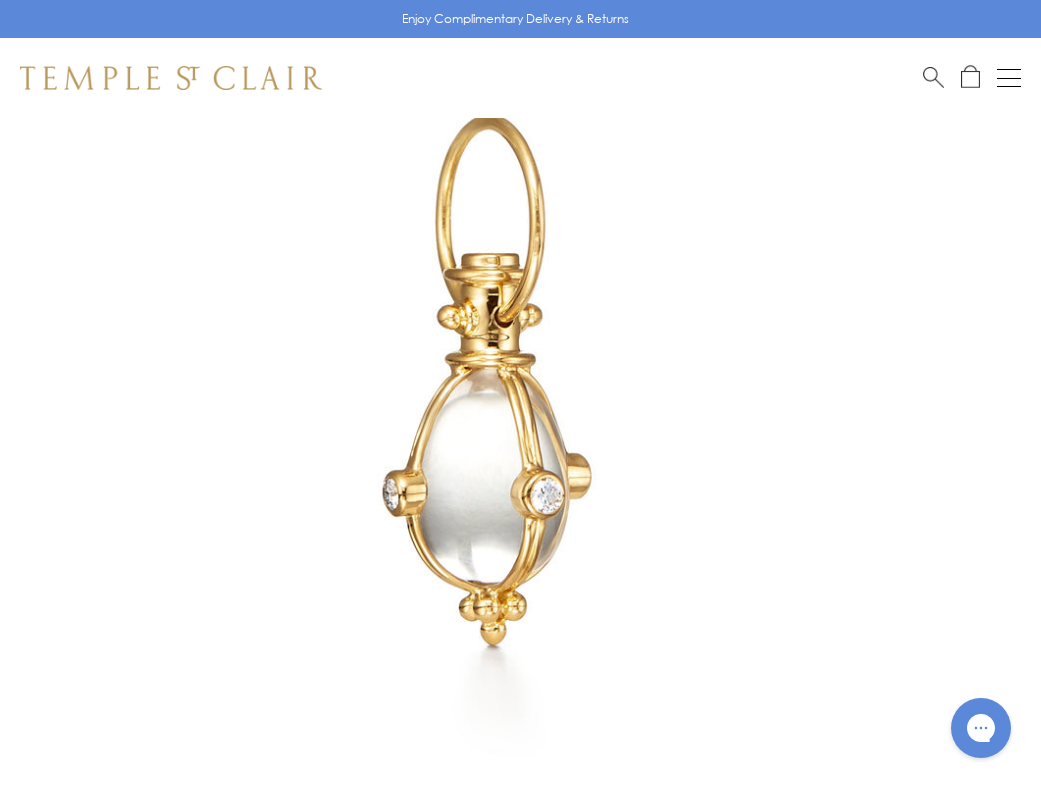 scroll, scrollTop: 217, scrollLeft: 0, axis: vertical 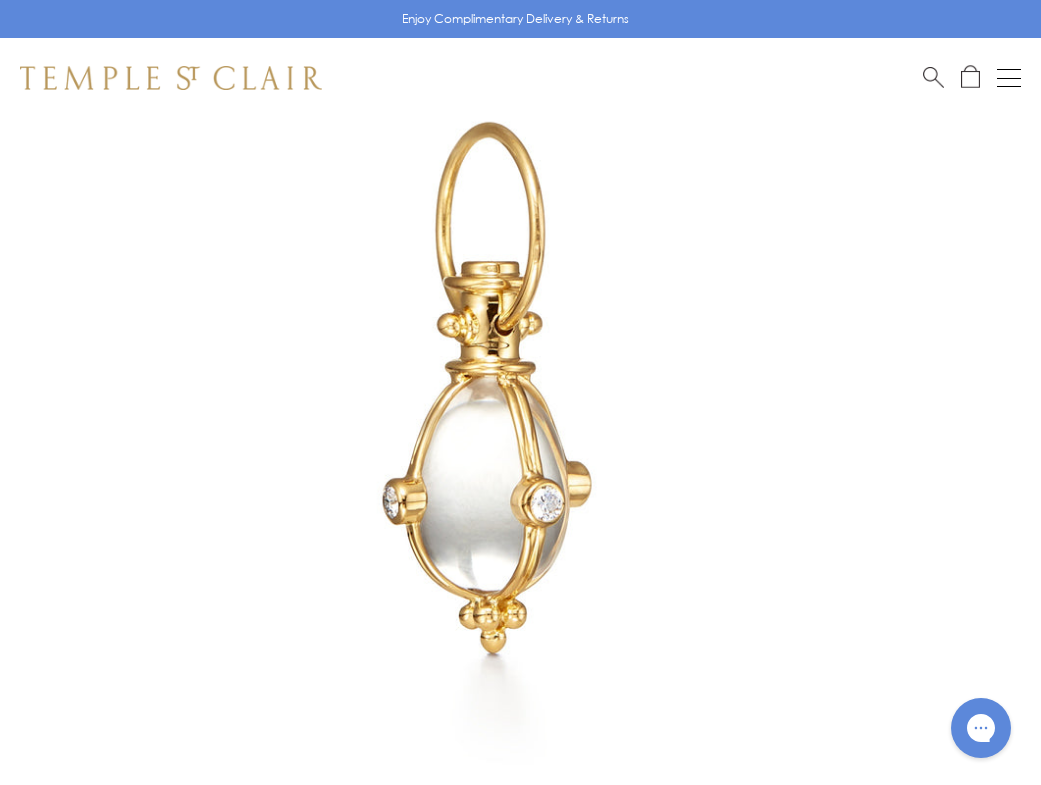 click at bounding box center [490, 391] 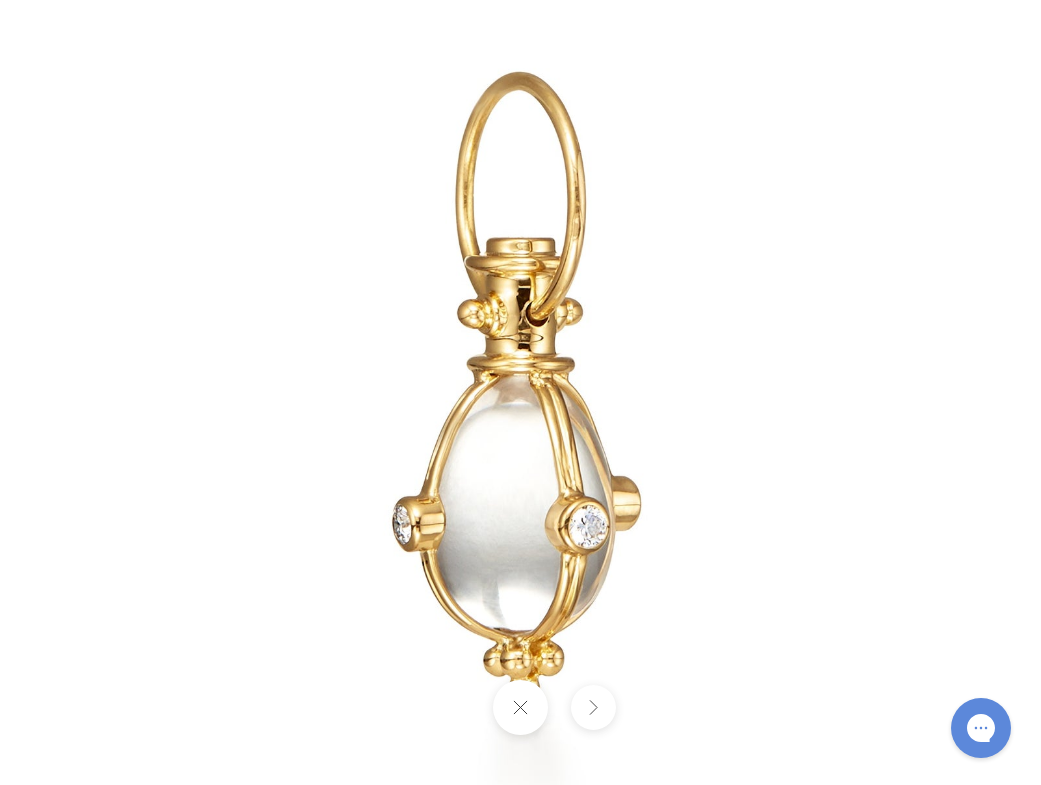 scroll, scrollTop: 271, scrollLeft: 1, axis: both 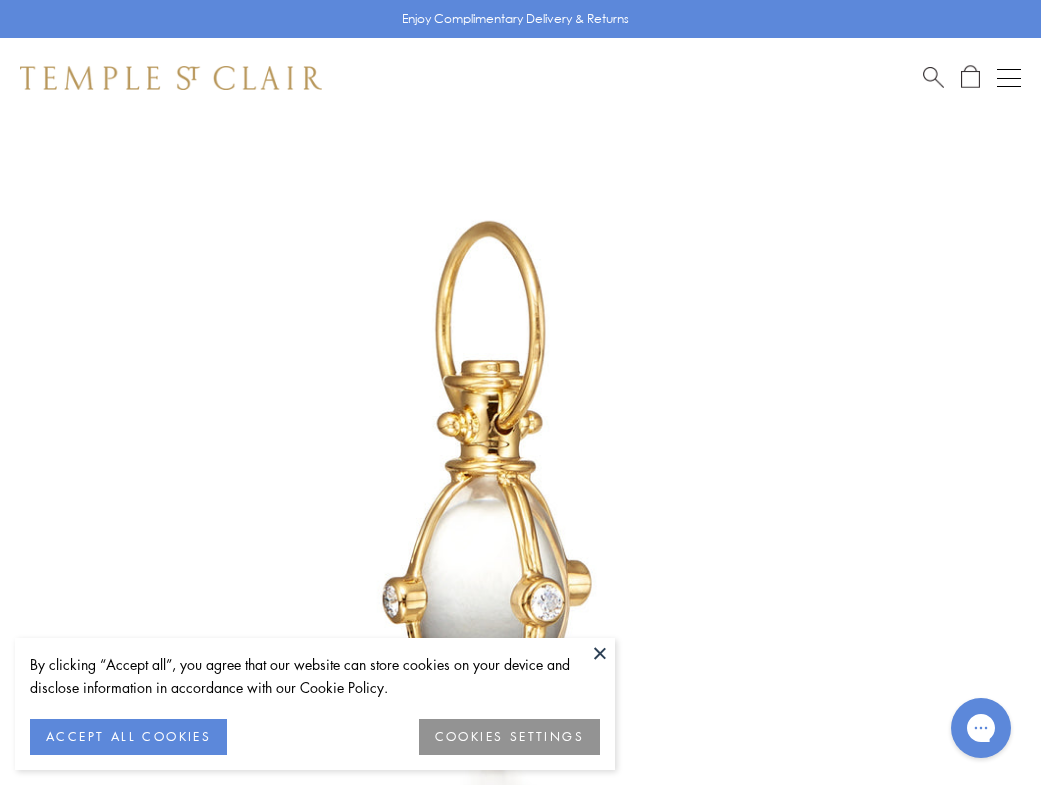 click at bounding box center (600, 653) 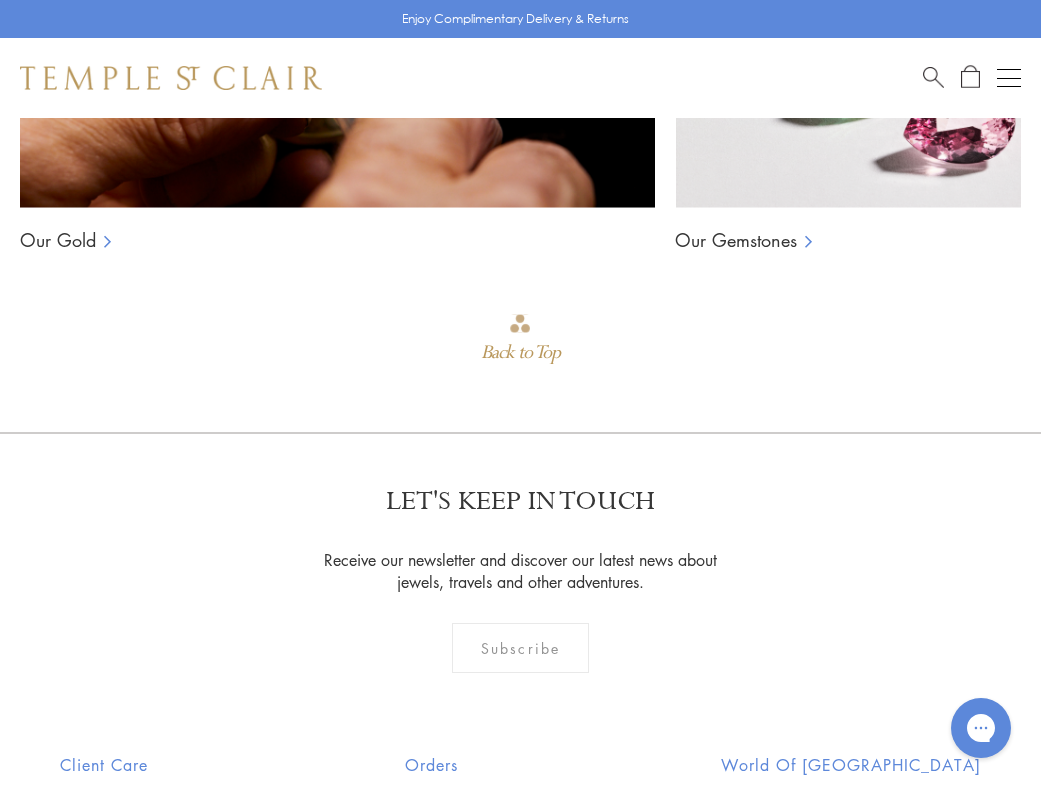scroll, scrollTop: 2607, scrollLeft: 0, axis: vertical 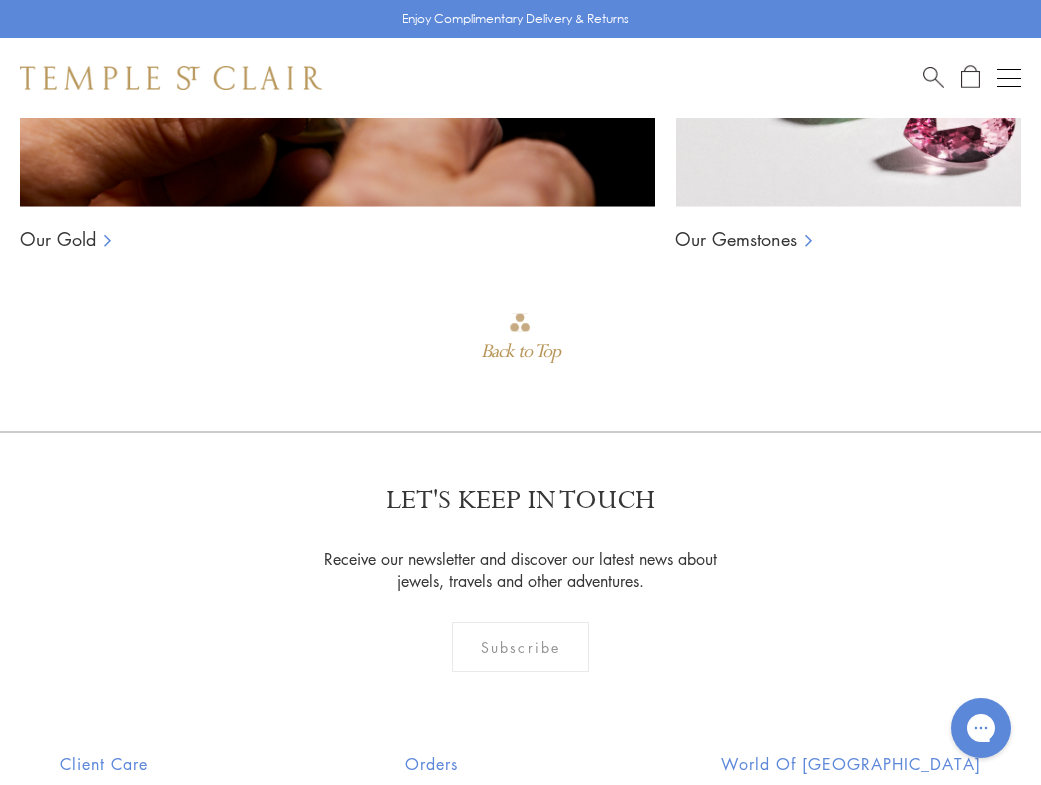 click at bounding box center [520, -576] 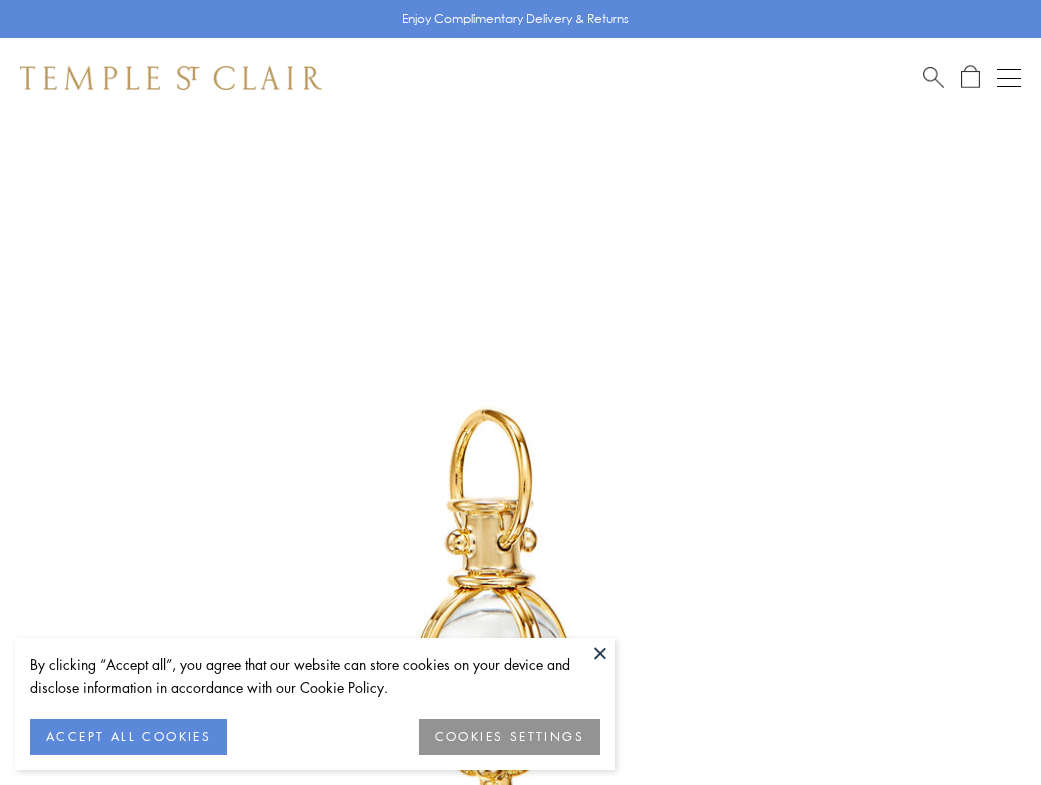 scroll, scrollTop: 0, scrollLeft: 0, axis: both 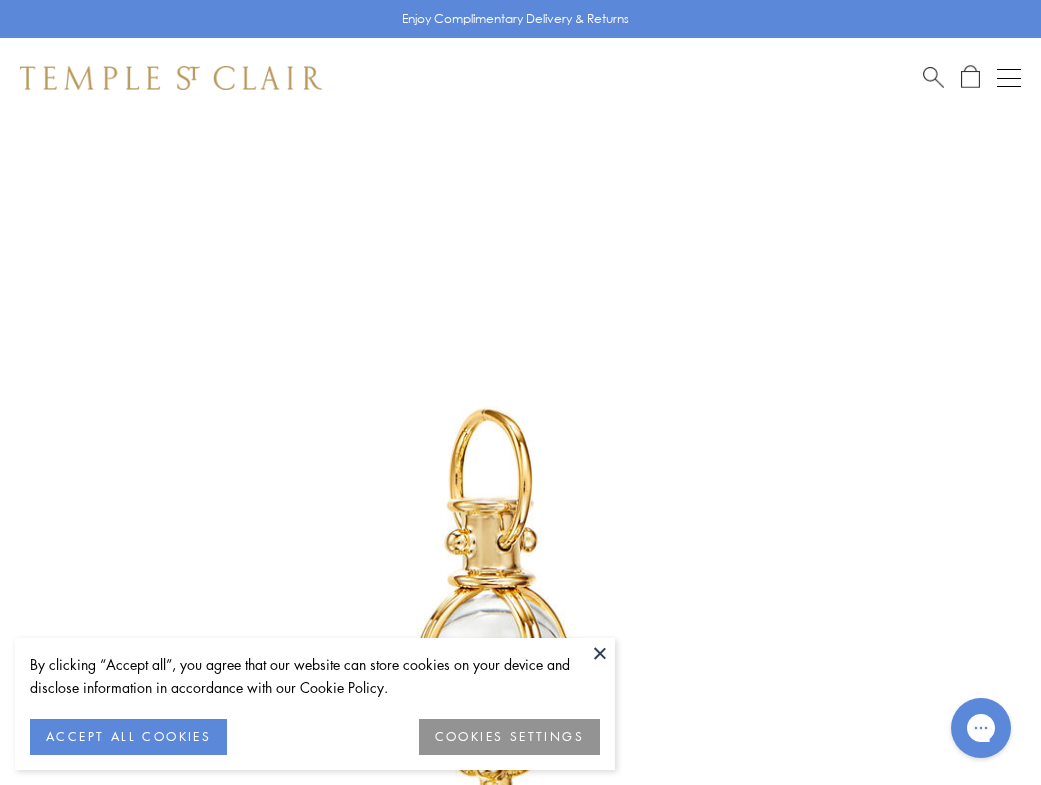 click at bounding box center (933, 75) 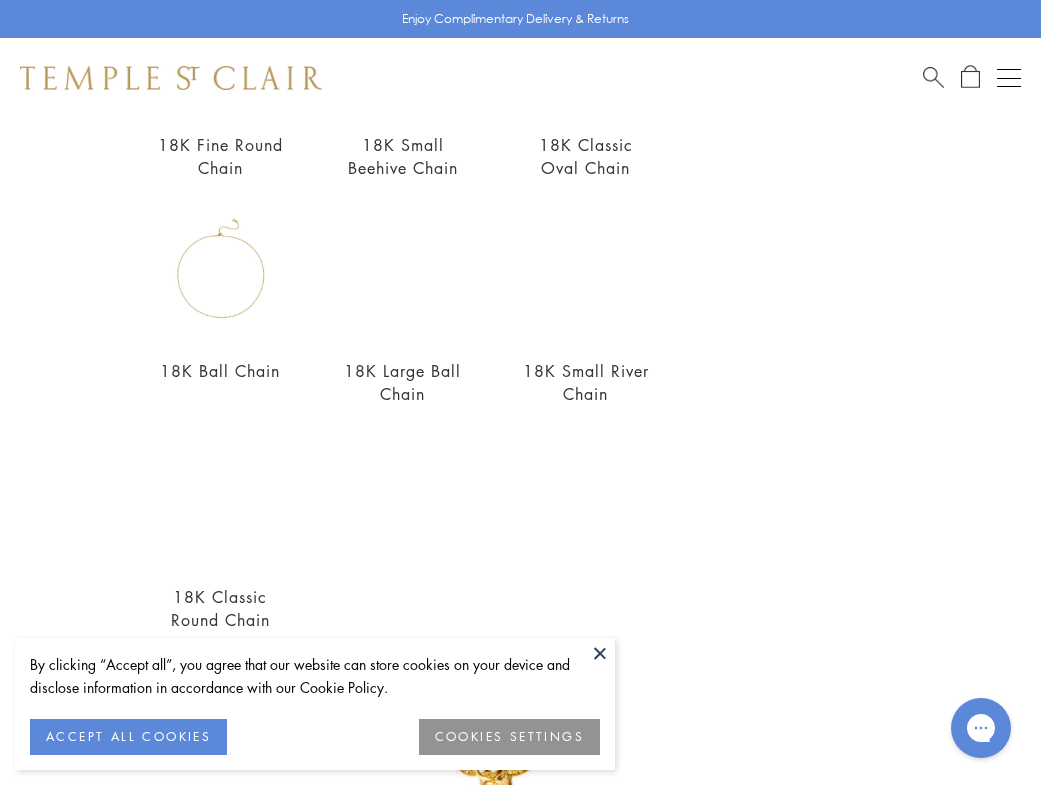 scroll, scrollTop: 557, scrollLeft: 0, axis: vertical 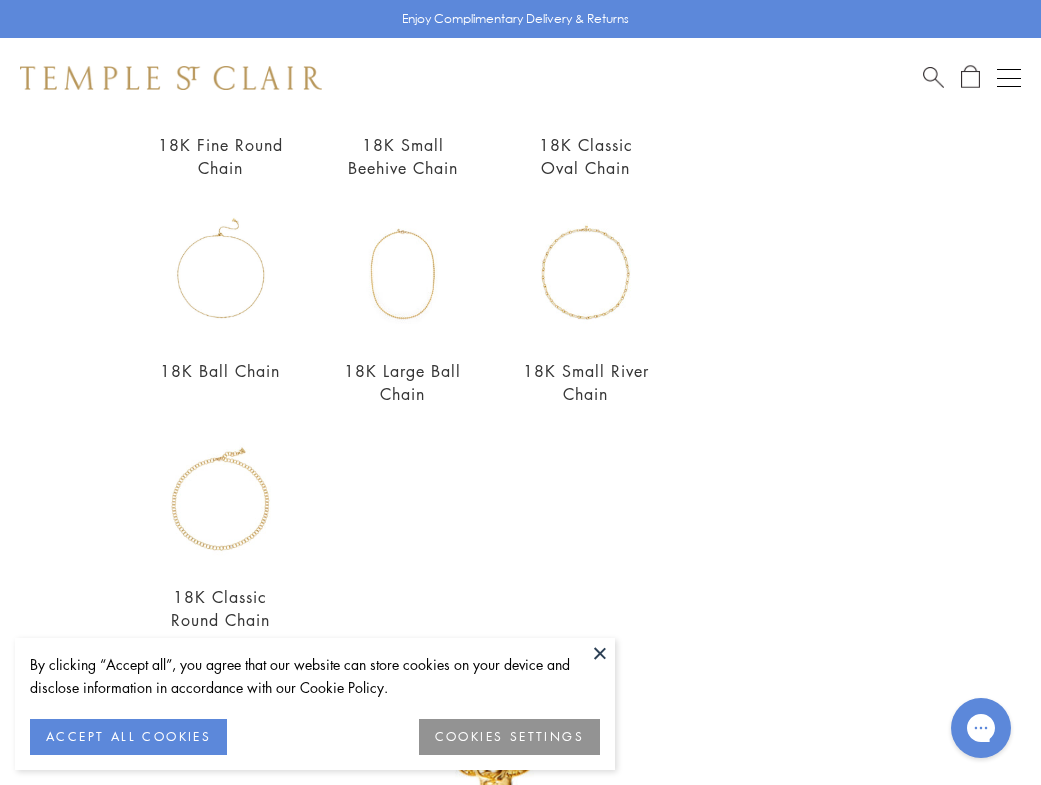 type on "******" 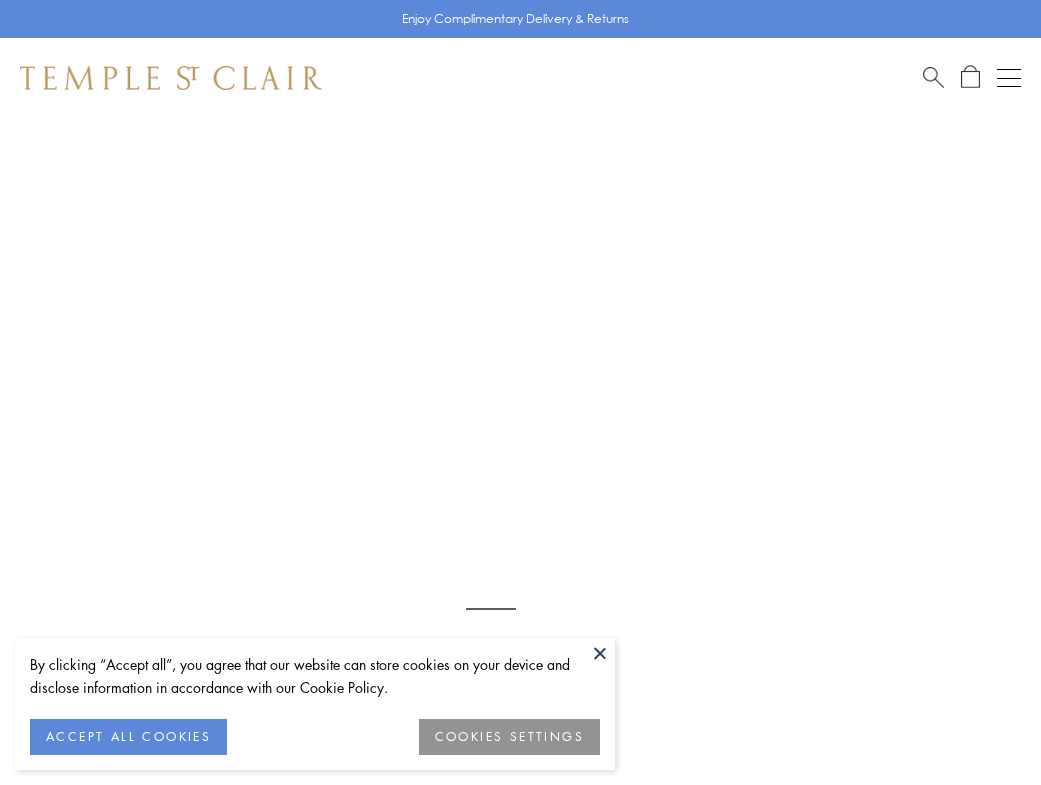 scroll, scrollTop: 0, scrollLeft: 0, axis: both 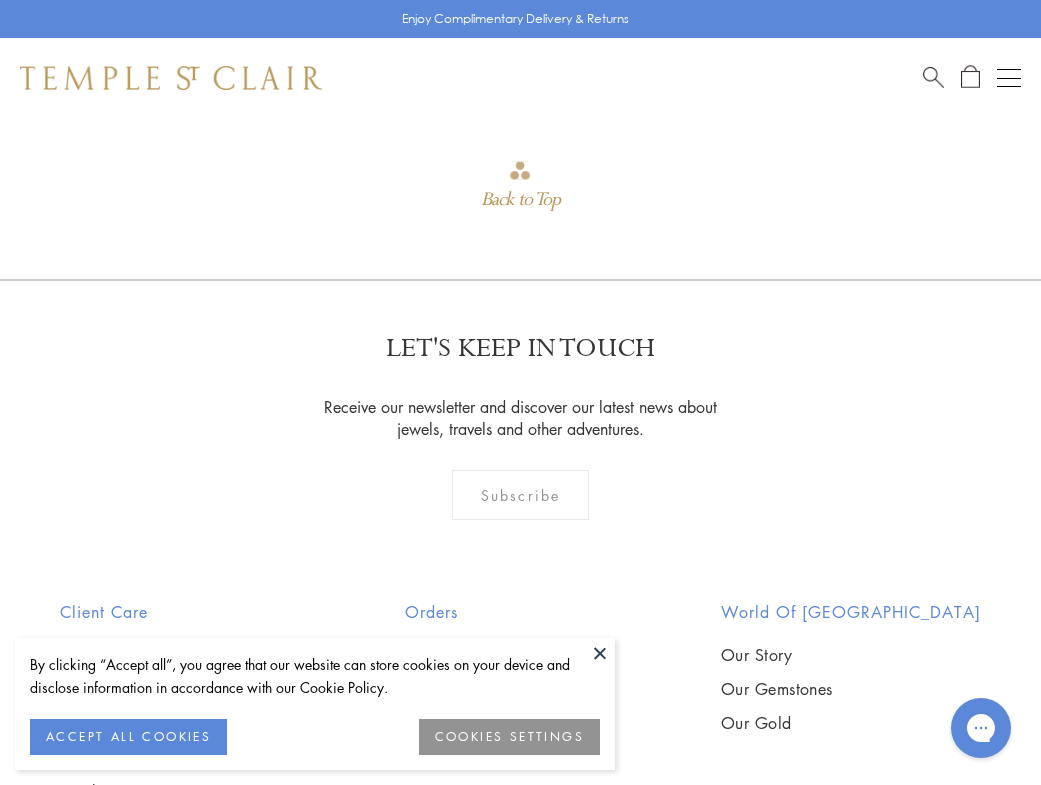 click at bounding box center [837, -705] 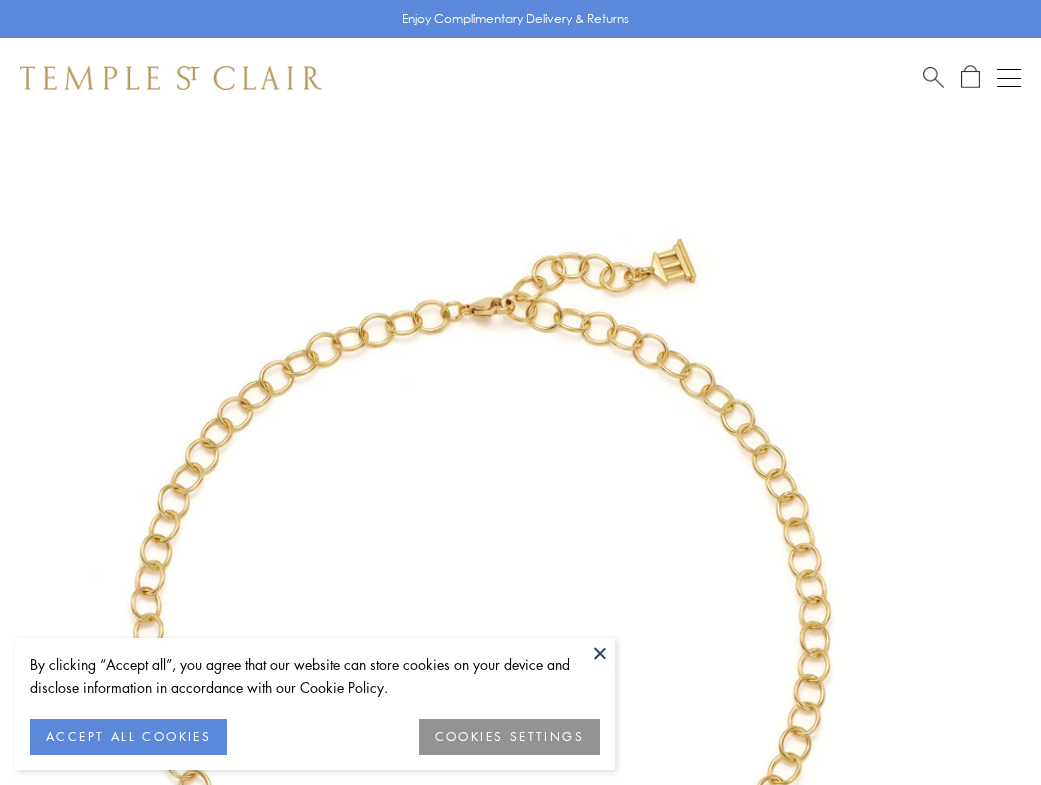 scroll, scrollTop: 0, scrollLeft: 0, axis: both 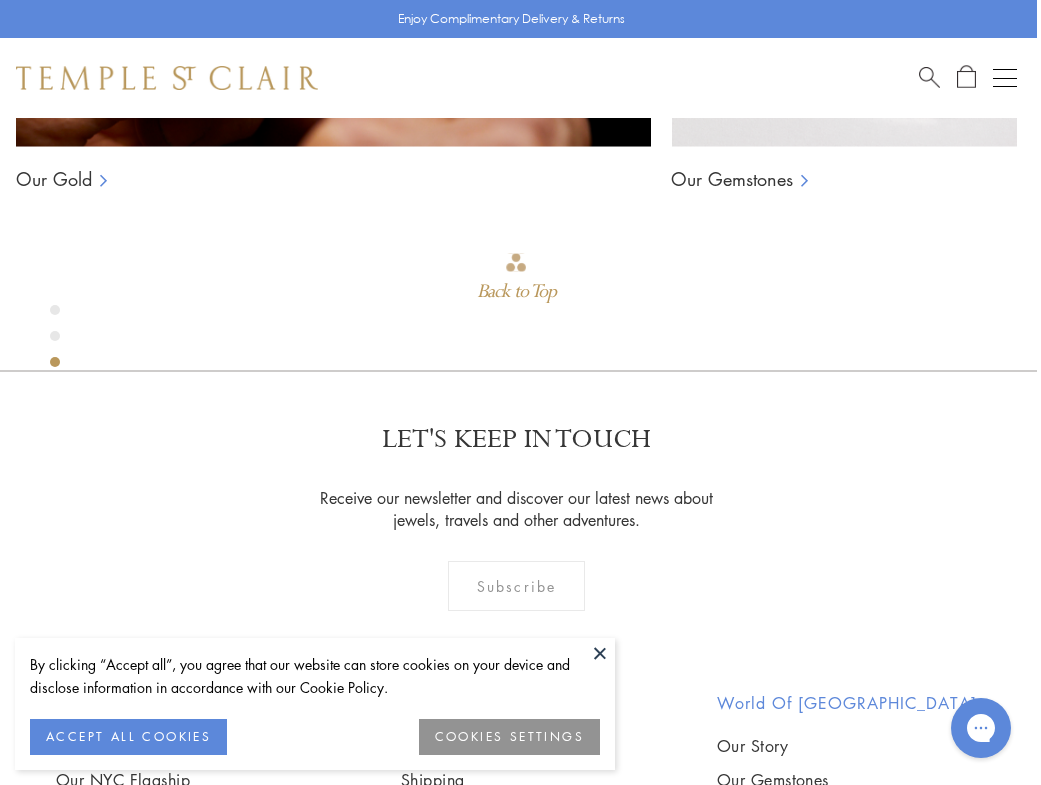 click at bounding box center [600, 653] 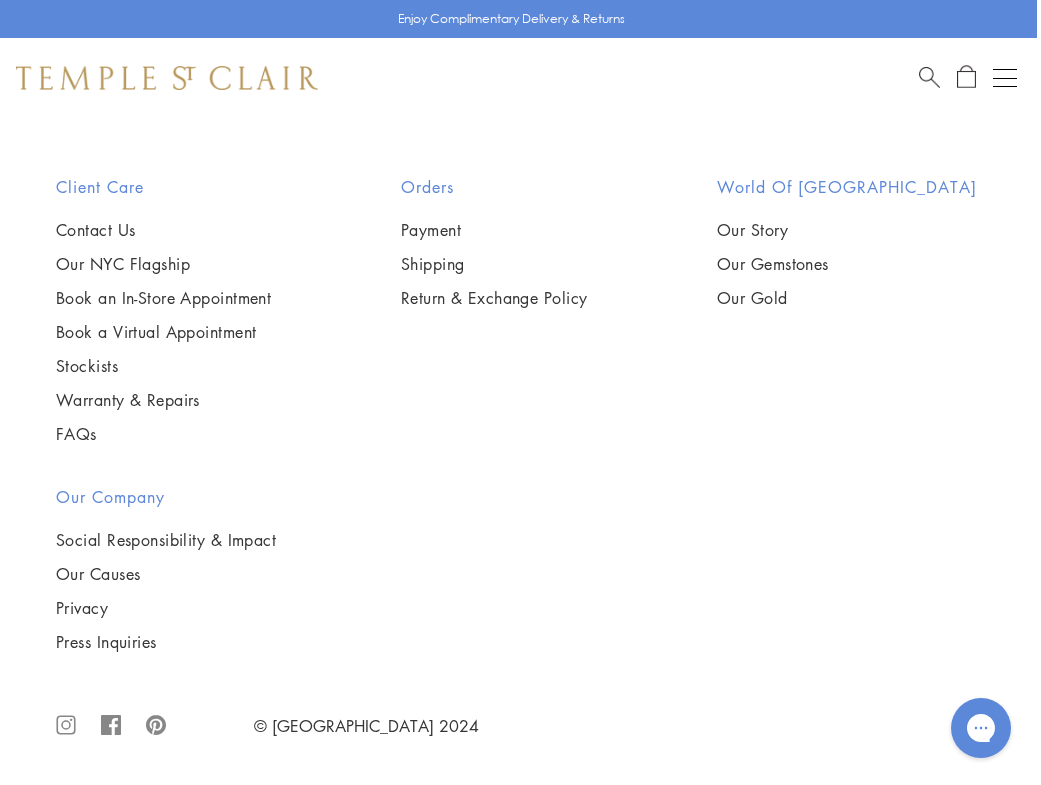 scroll, scrollTop: 3128, scrollLeft: 4, axis: both 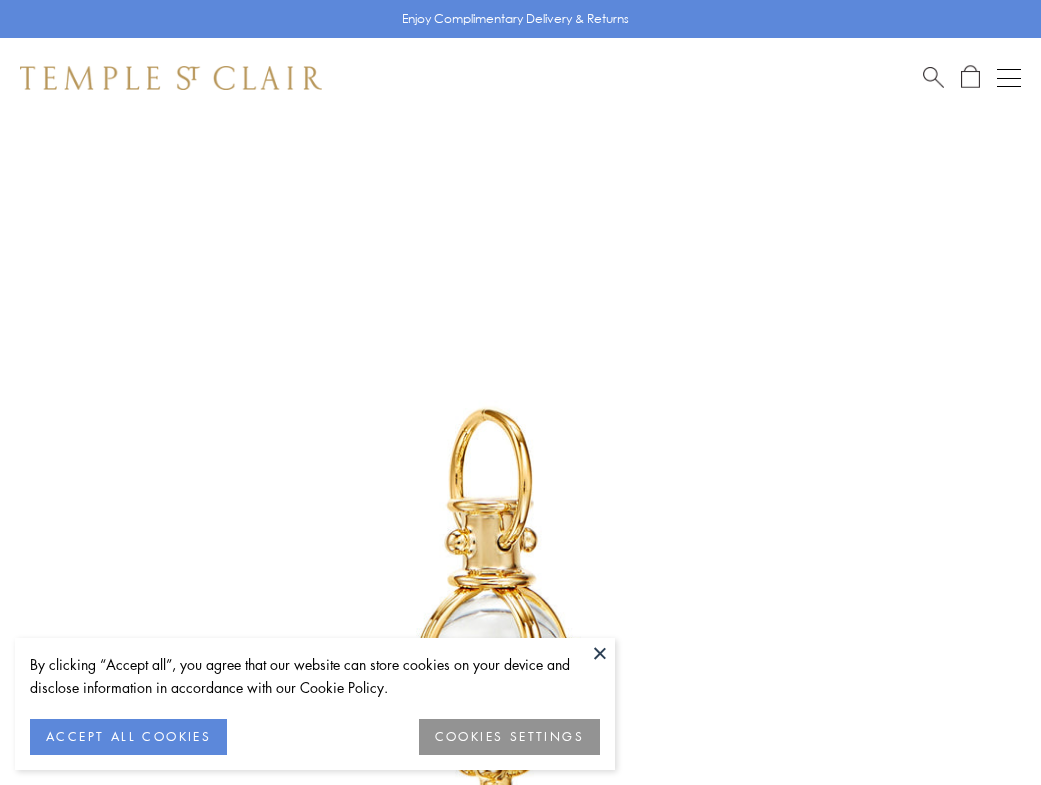 click at bounding box center (600, 653) 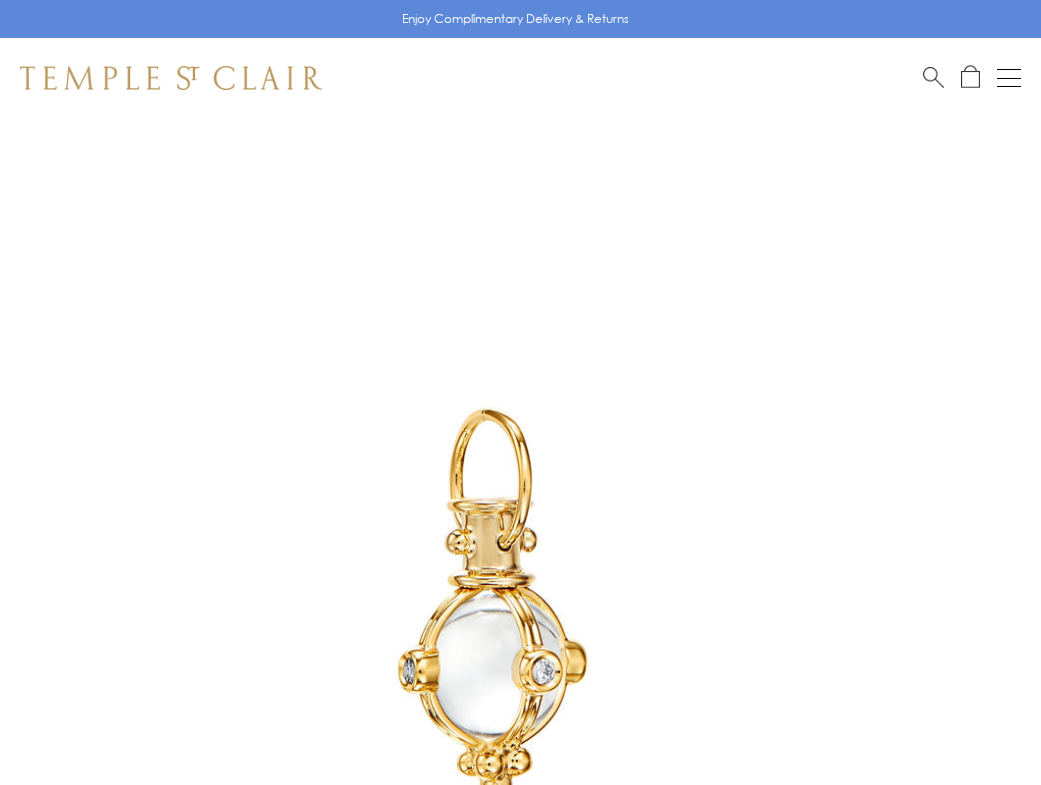 click on "Shop Shop
Categories Amulets   Pendants & Charms   Lockets   Chains & Leather Cords   Earrings   Rings   Bracelets & Bangles   Necklaces   Books & Notebooks   View All   Collections Rock Crystal Amulet   Angels   Color Theory   Celestial   Tree of Life   Royal Blue Moonstone   Zodiac   Featured Travel Jewels   New Arrivals   S25 Fiori Collection   Our Exclusive Jewels   Jewels to Personalize   Limited Edition Jewels   Sassini Rings   Temple Classics   Temple St. Clair x Big Life Foundation    Curated for you
Temple Convertible Charm Bracelet Shop Now" at bounding box center [520, 78] 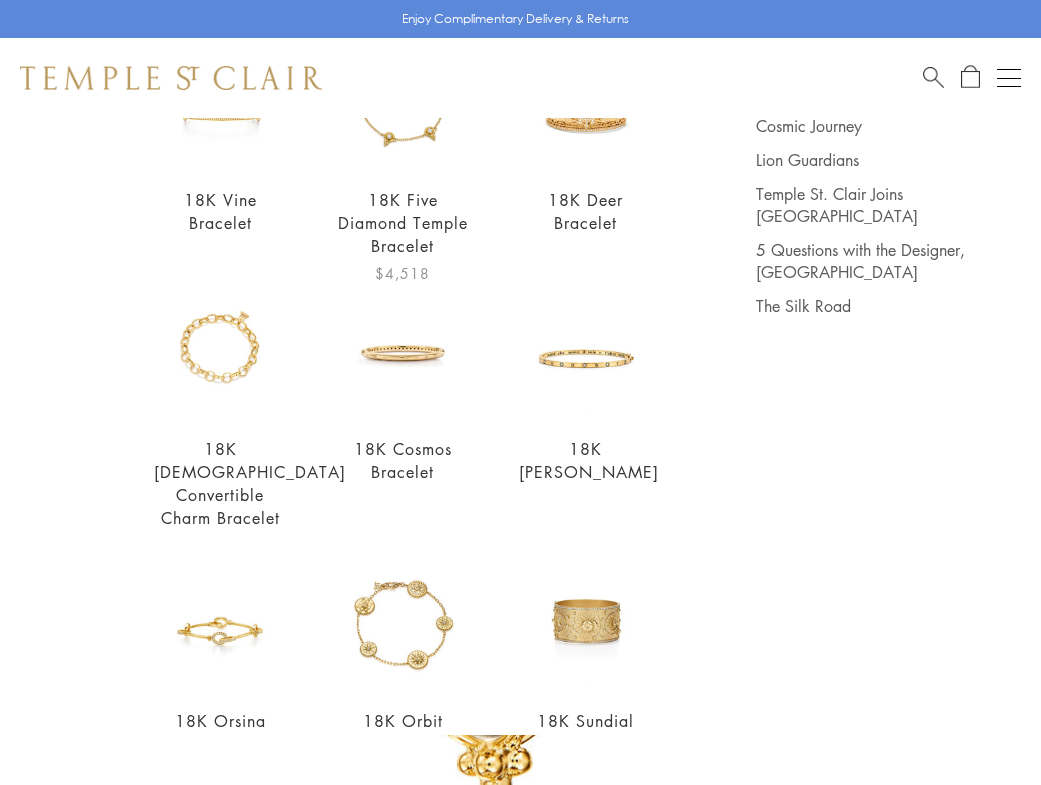 scroll, scrollTop: 276, scrollLeft: 0, axis: vertical 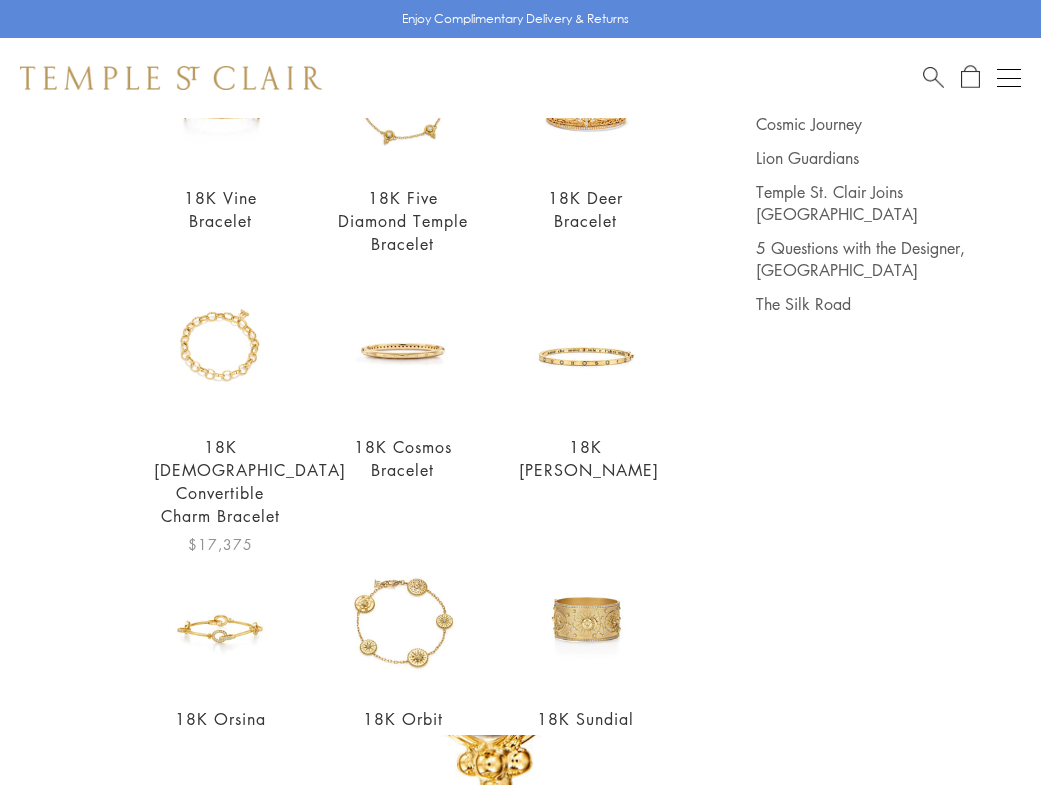 type on "*********" 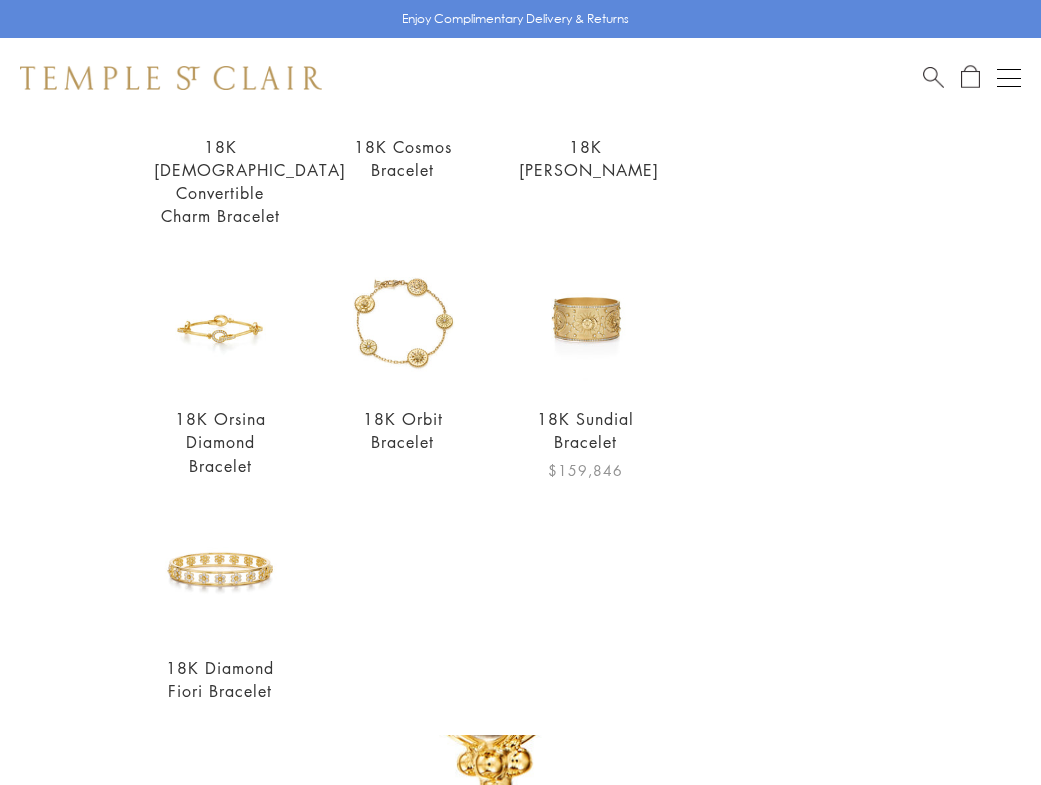 scroll, scrollTop: 620, scrollLeft: 0, axis: vertical 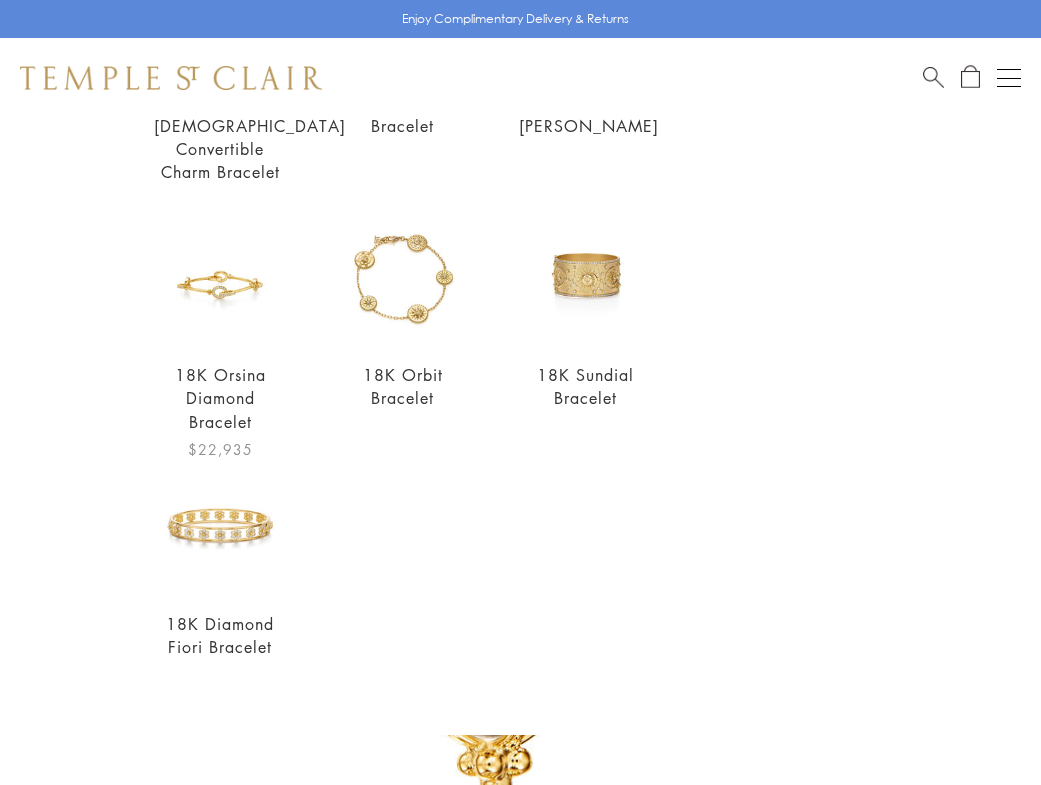click at bounding box center (220, 278) 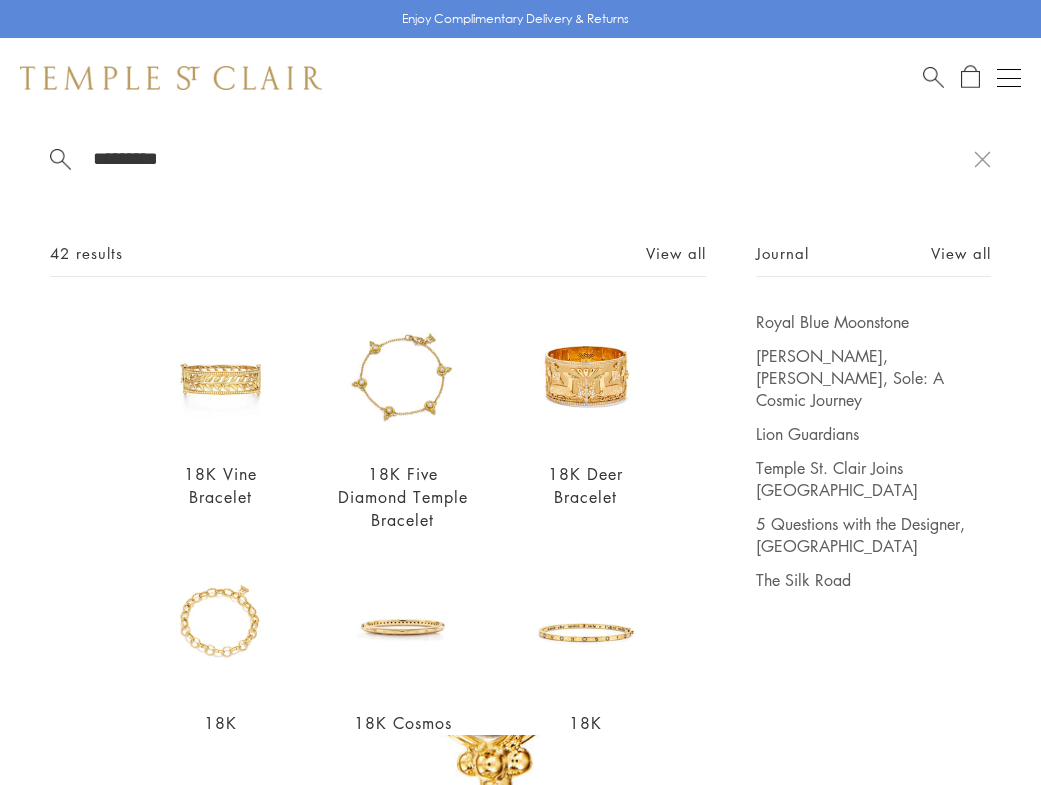 scroll, scrollTop: 0, scrollLeft: 0, axis: both 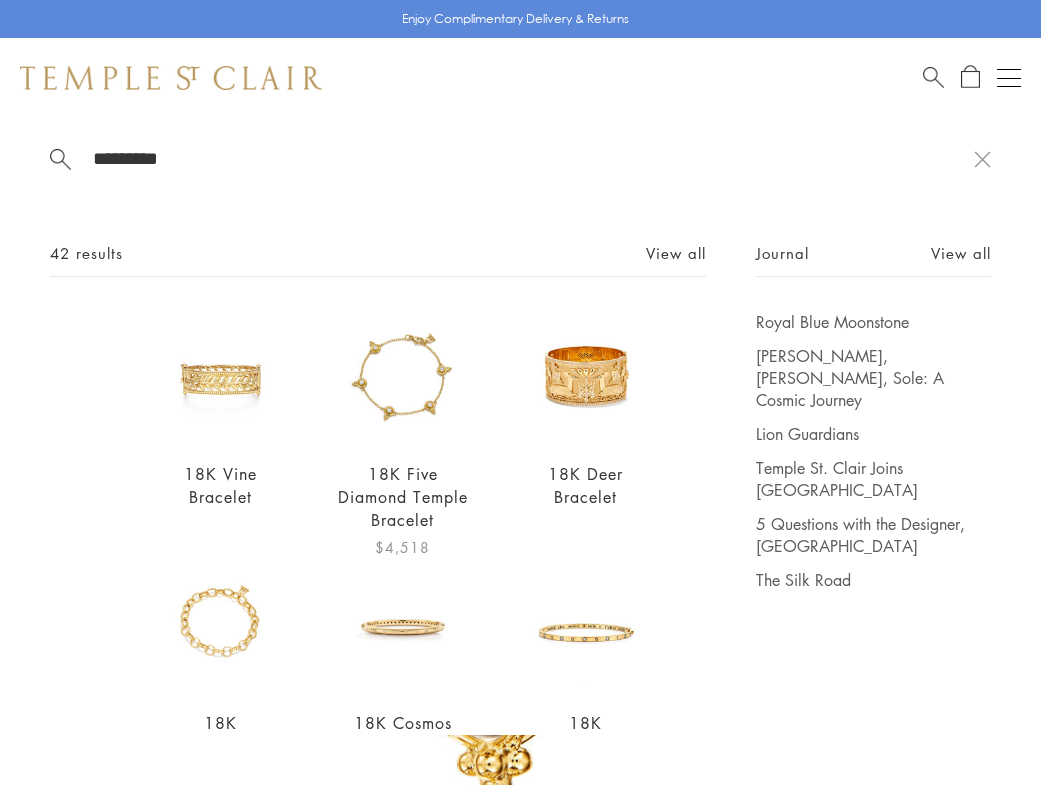 click at bounding box center [403, 377] 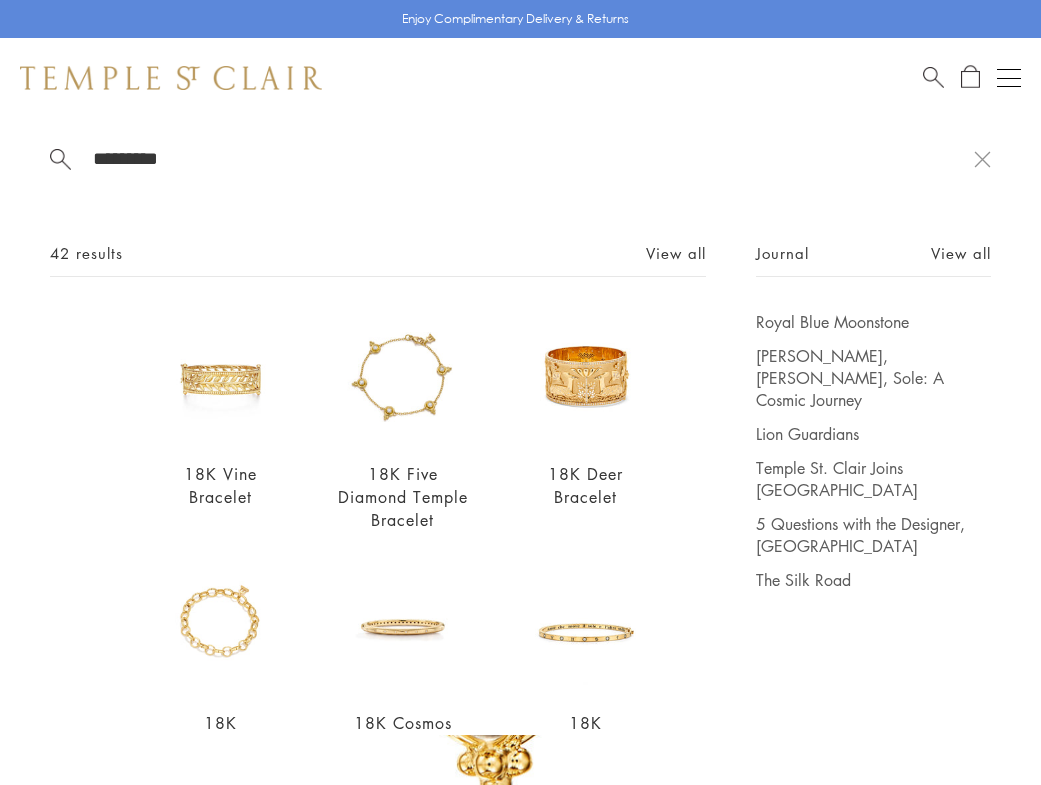 click at bounding box center [933, 75] 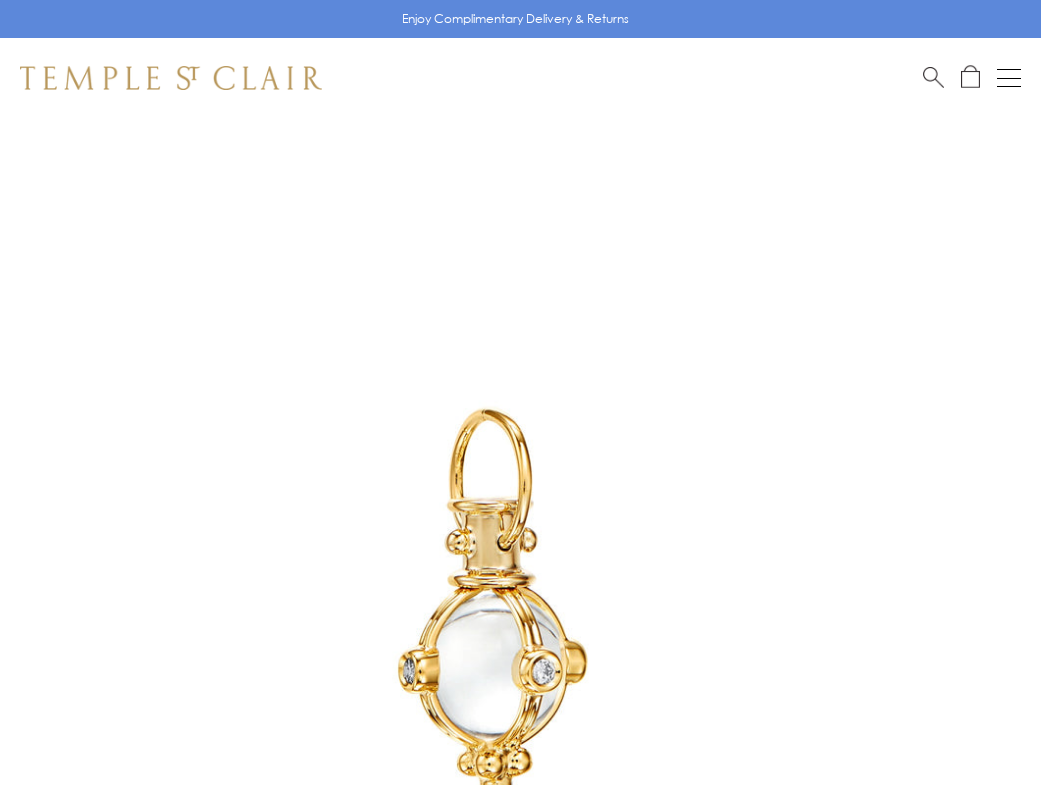 click at bounding box center (933, 75) 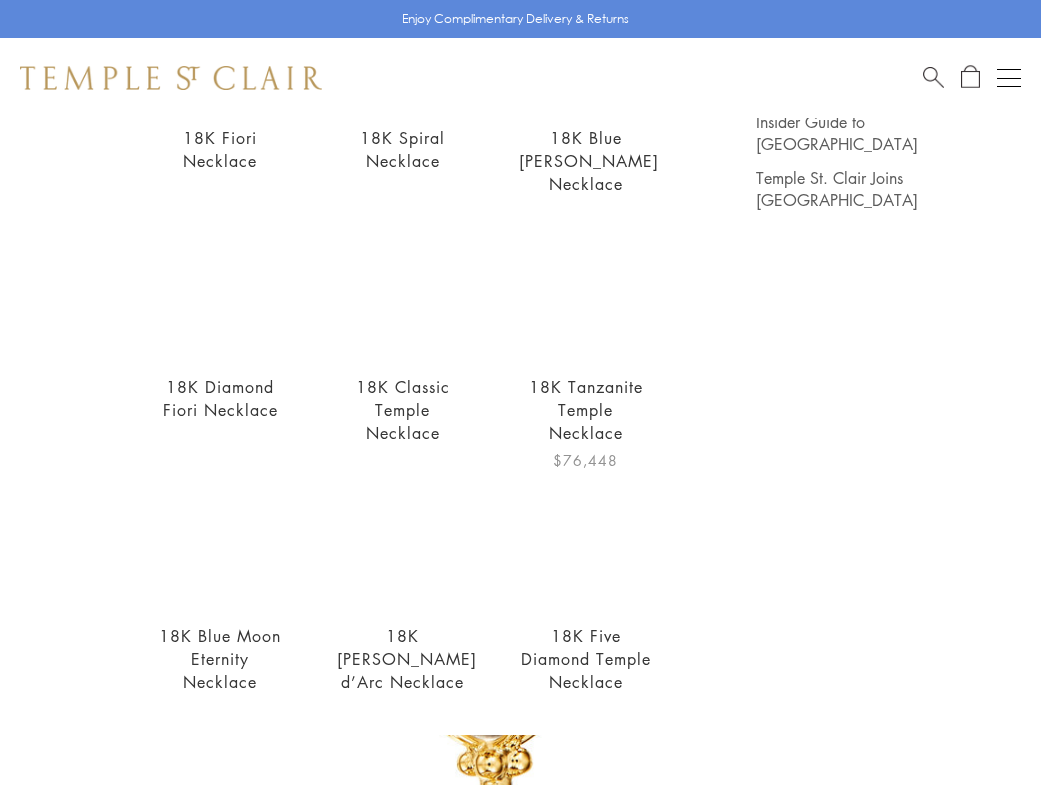 scroll, scrollTop: 383, scrollLeft: 0, axis: vertical 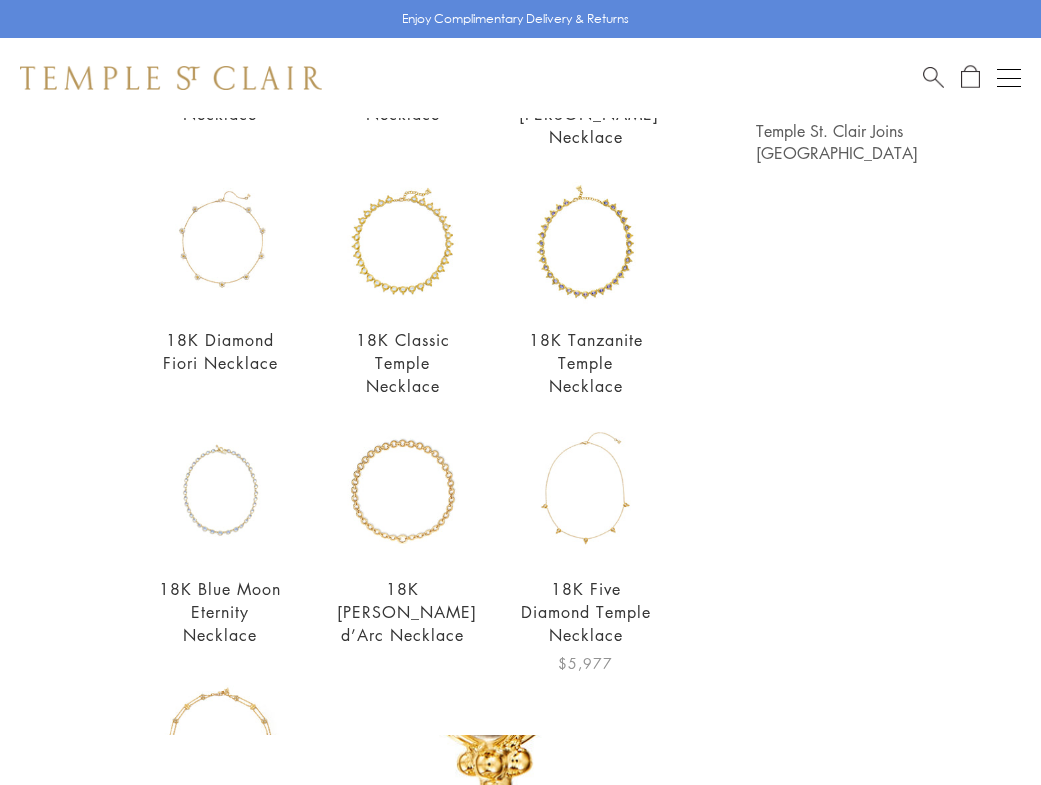 type on "*********" 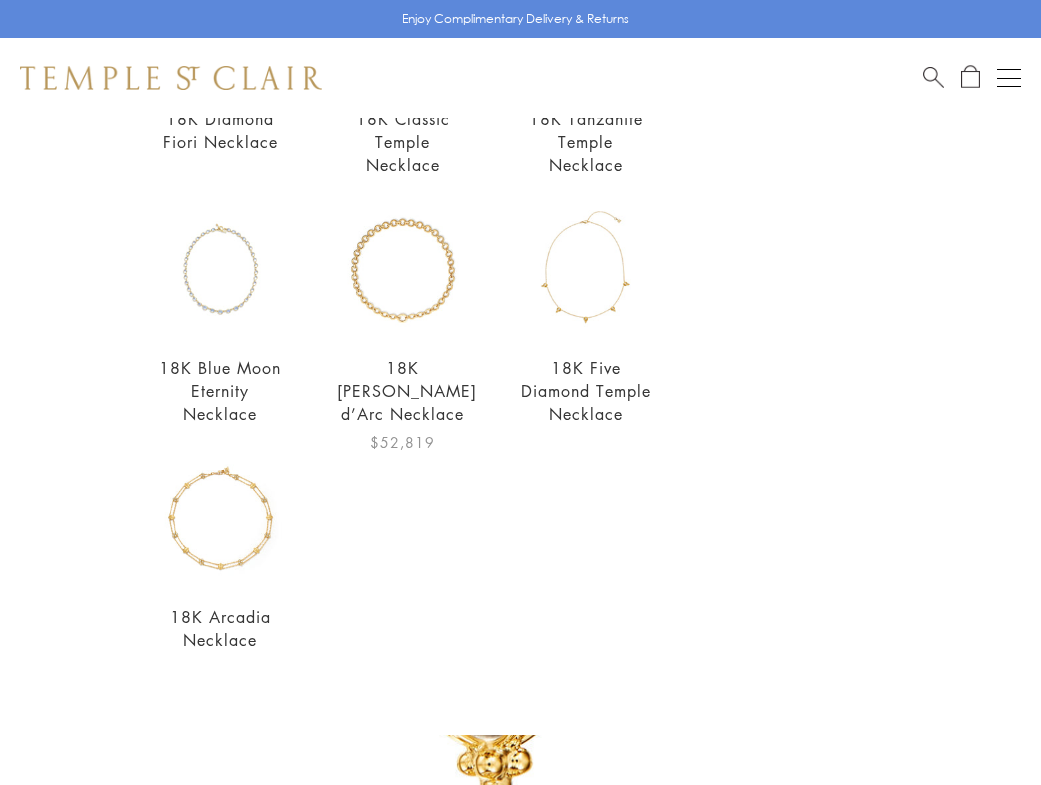 scroll, scrollTop: 603, scrollLeft: 0, axis: vertical 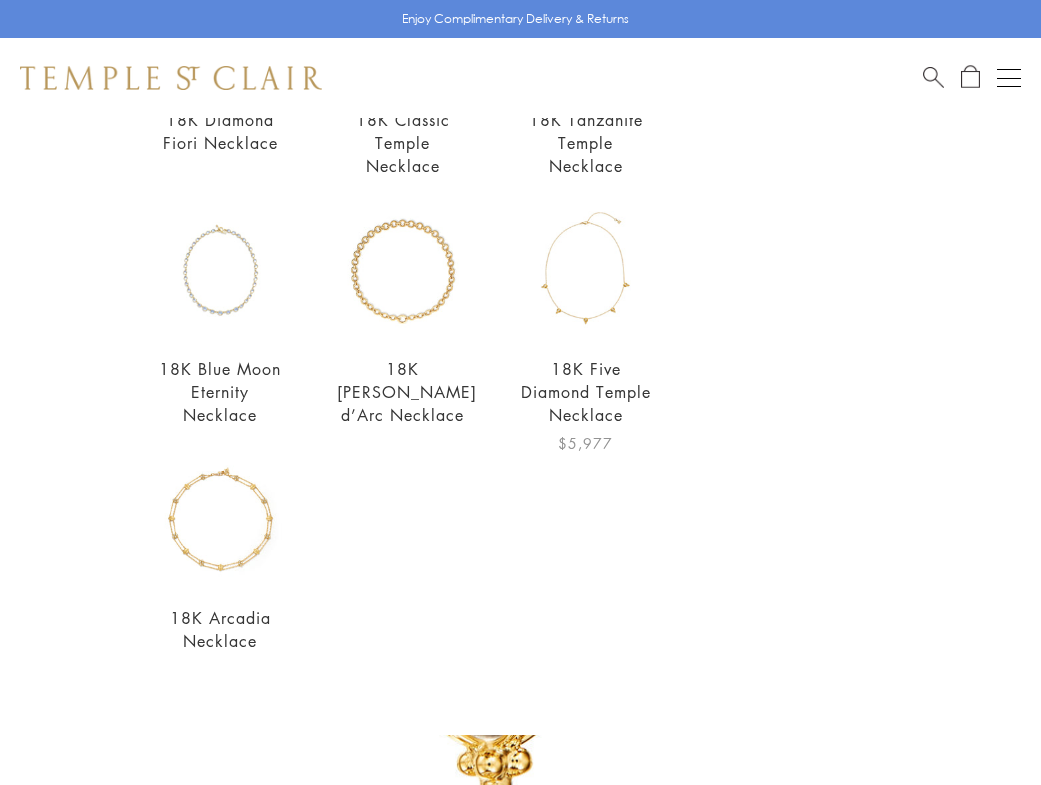 click at bounding box center [585, 272] 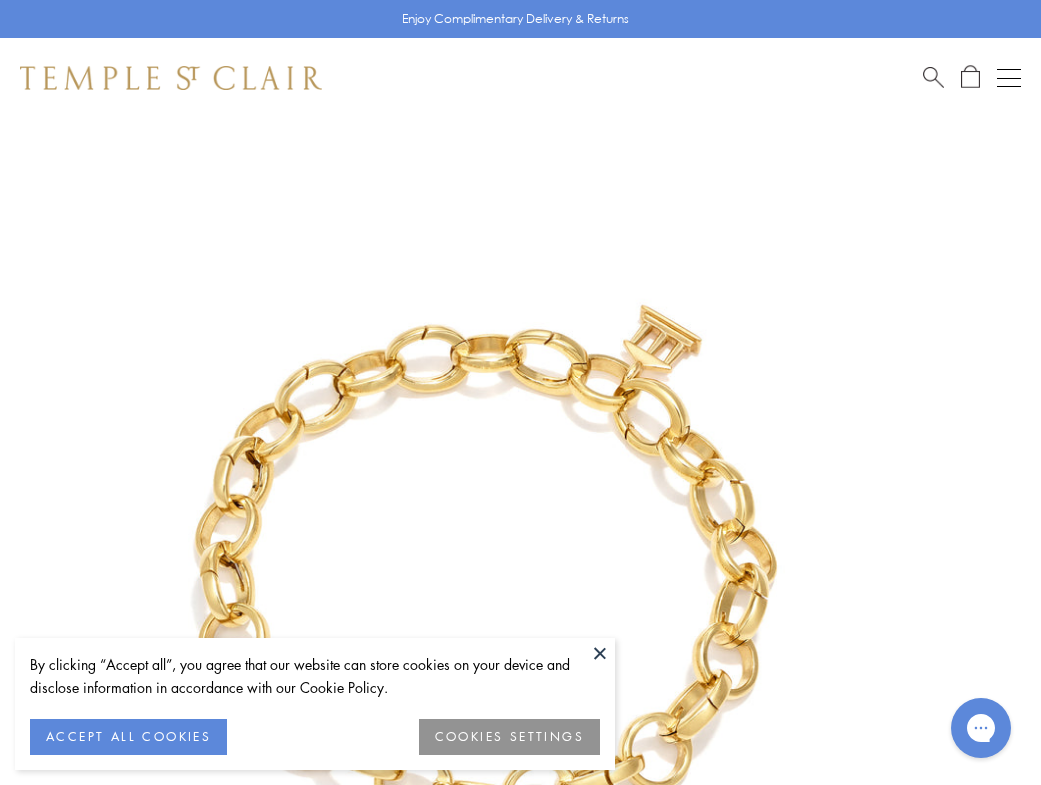 scroll, scrollTop: 0, scrollLeft: 0, axis: both 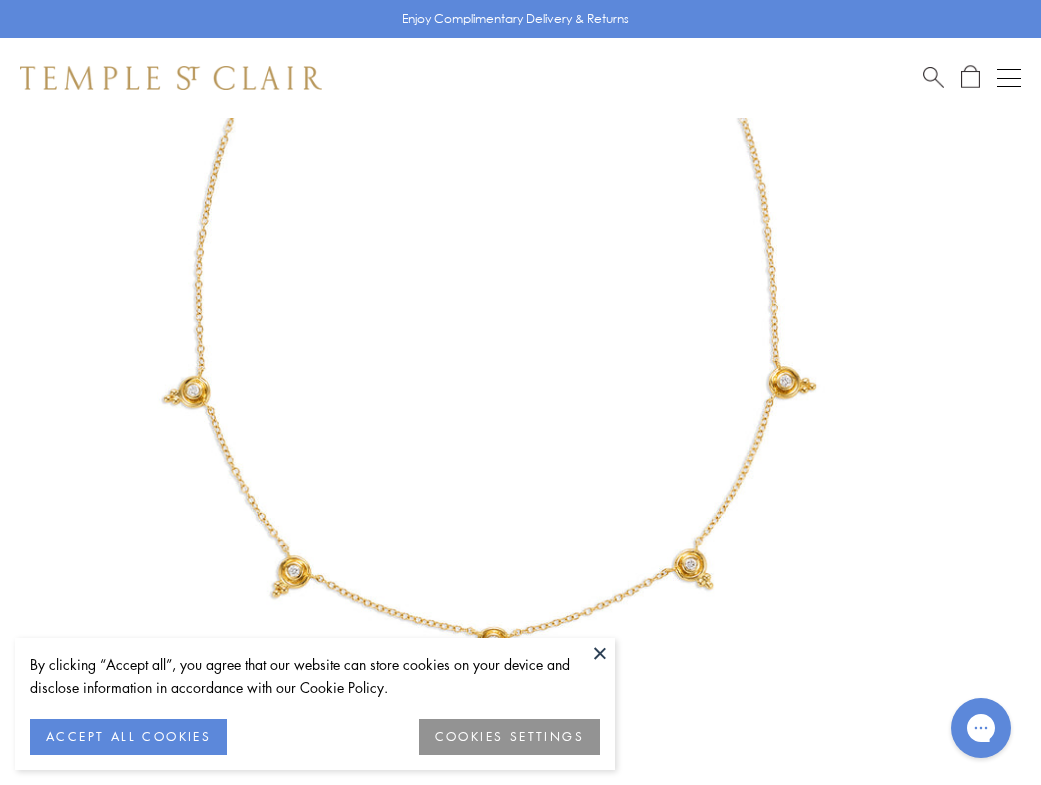 click at bounding box center (600, 653) 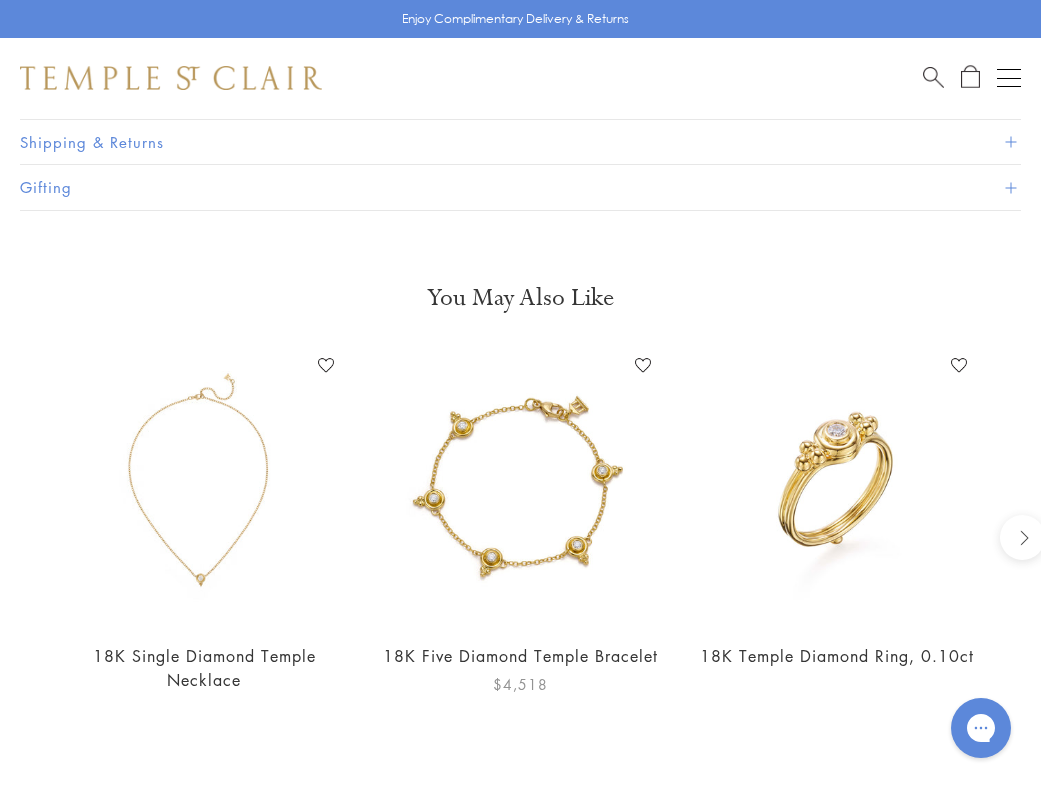 scroll, scrollTop: 1459, scrollLeft: 0, axis: vertical 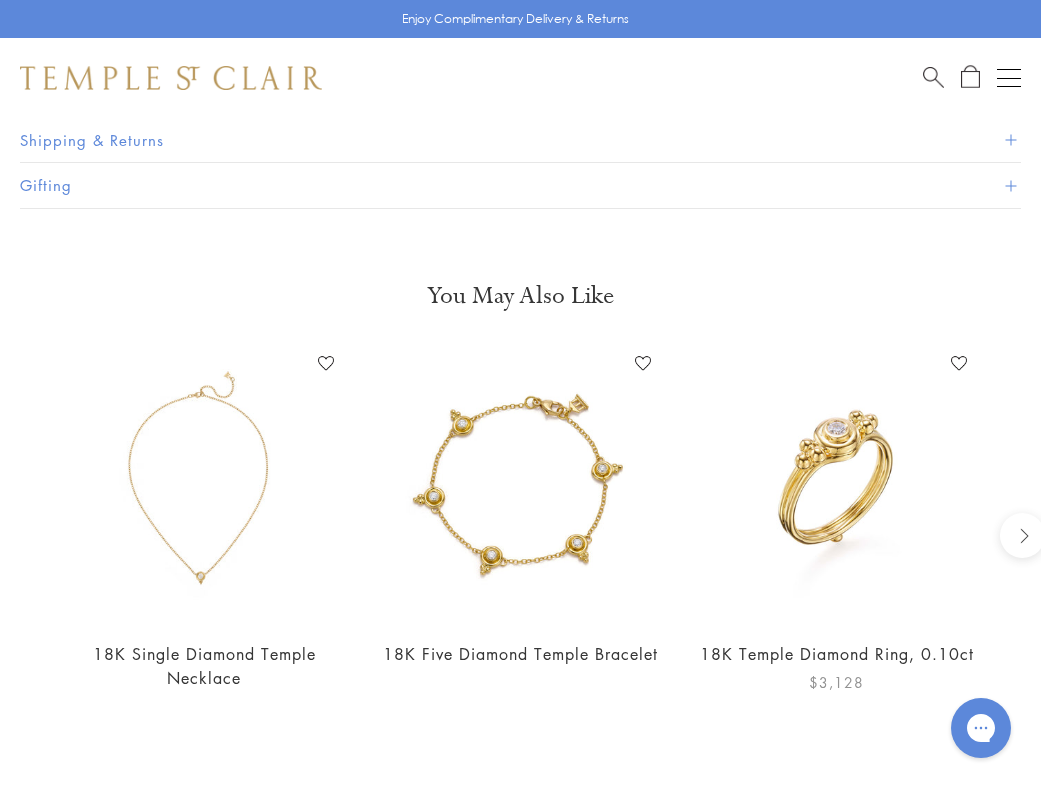 click on "18K Temple Diamond Ring, 0.10ct
Add to Wishlist
$3,128" at bounding box center (837, 520) 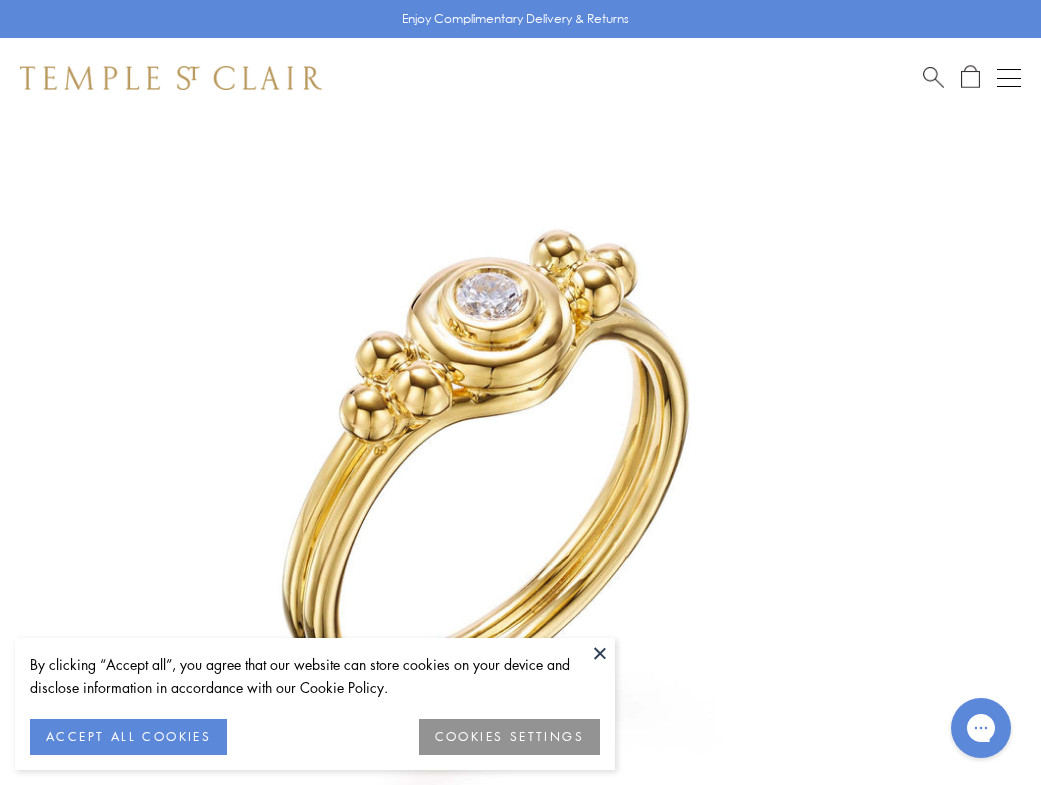 scroll, scrollTop: 0, scrollLeft: 0, axis: both 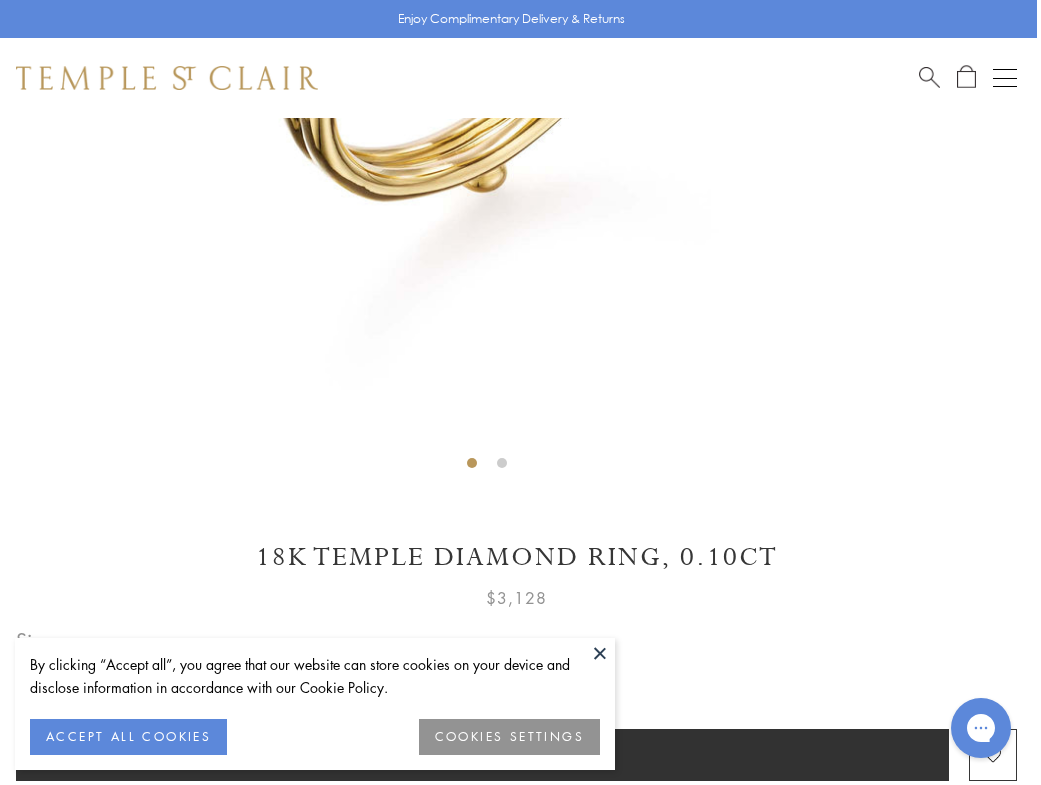 click at bounding box center (600, 653) 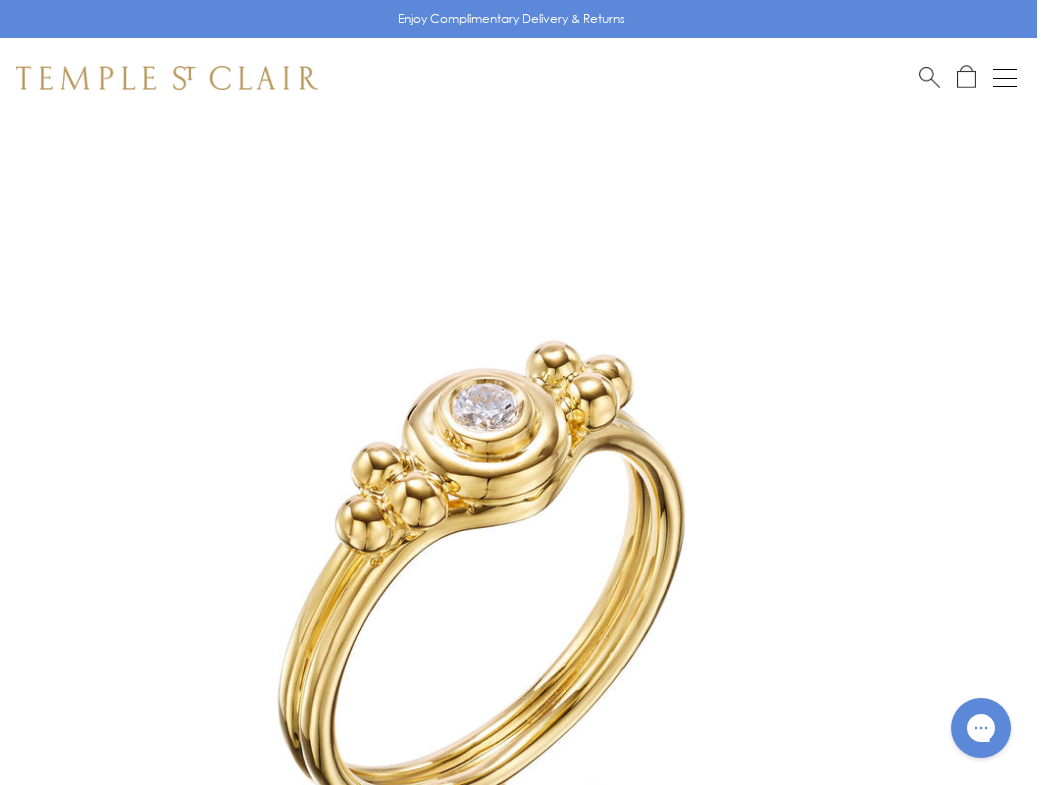 scroll, scrollTop: 0, scrollLeft: 4, axis: horizontal 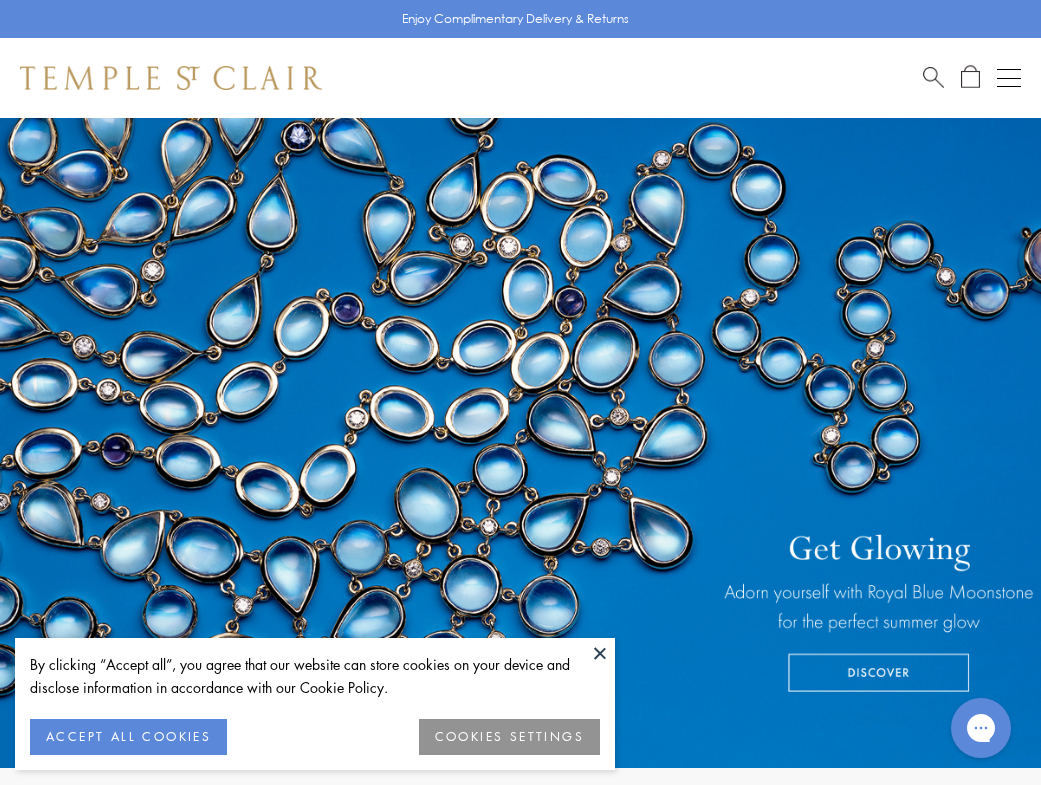 click at bounding box center (600, 653) 